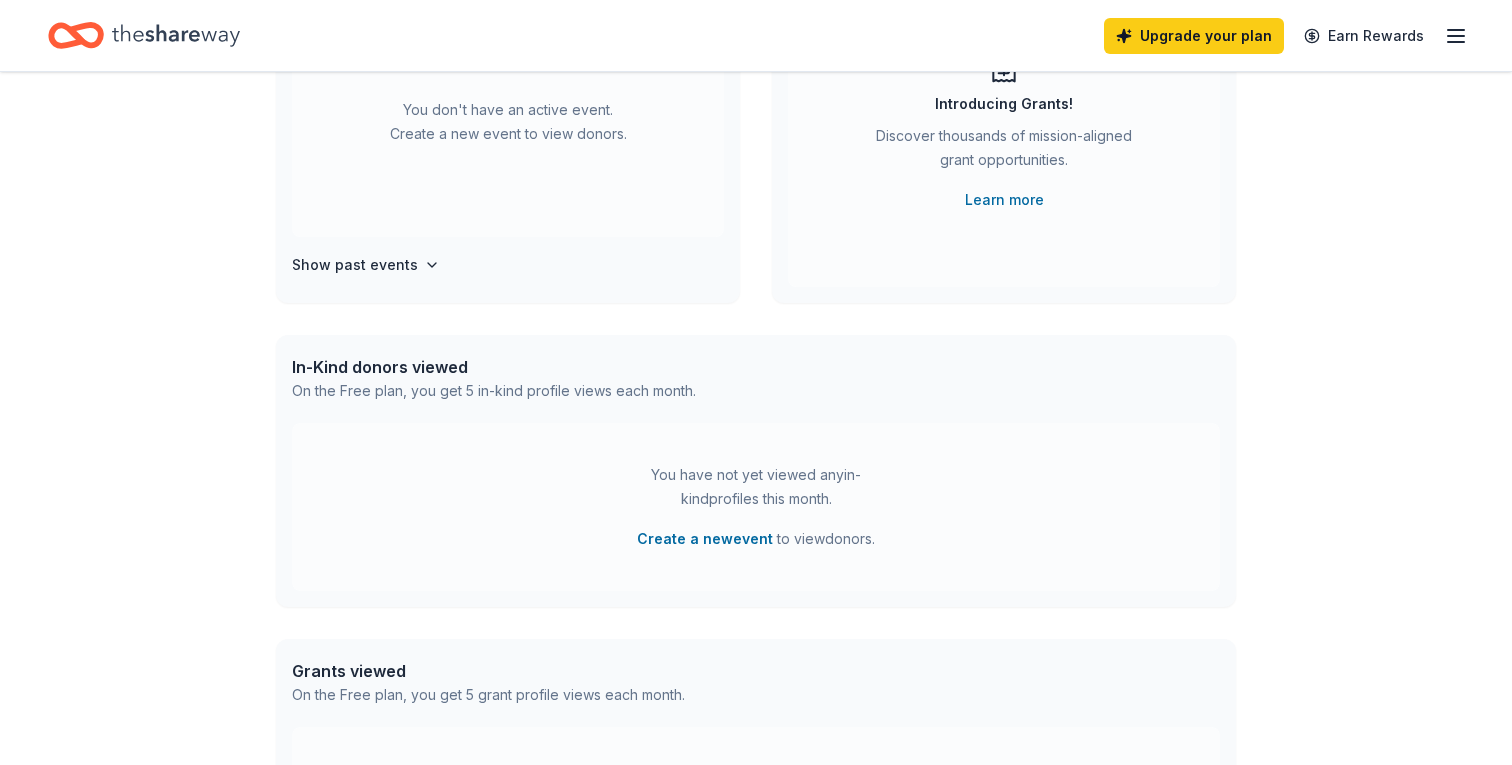 scroll, scrollTop: 0, scrollLeft: 0, axis: both 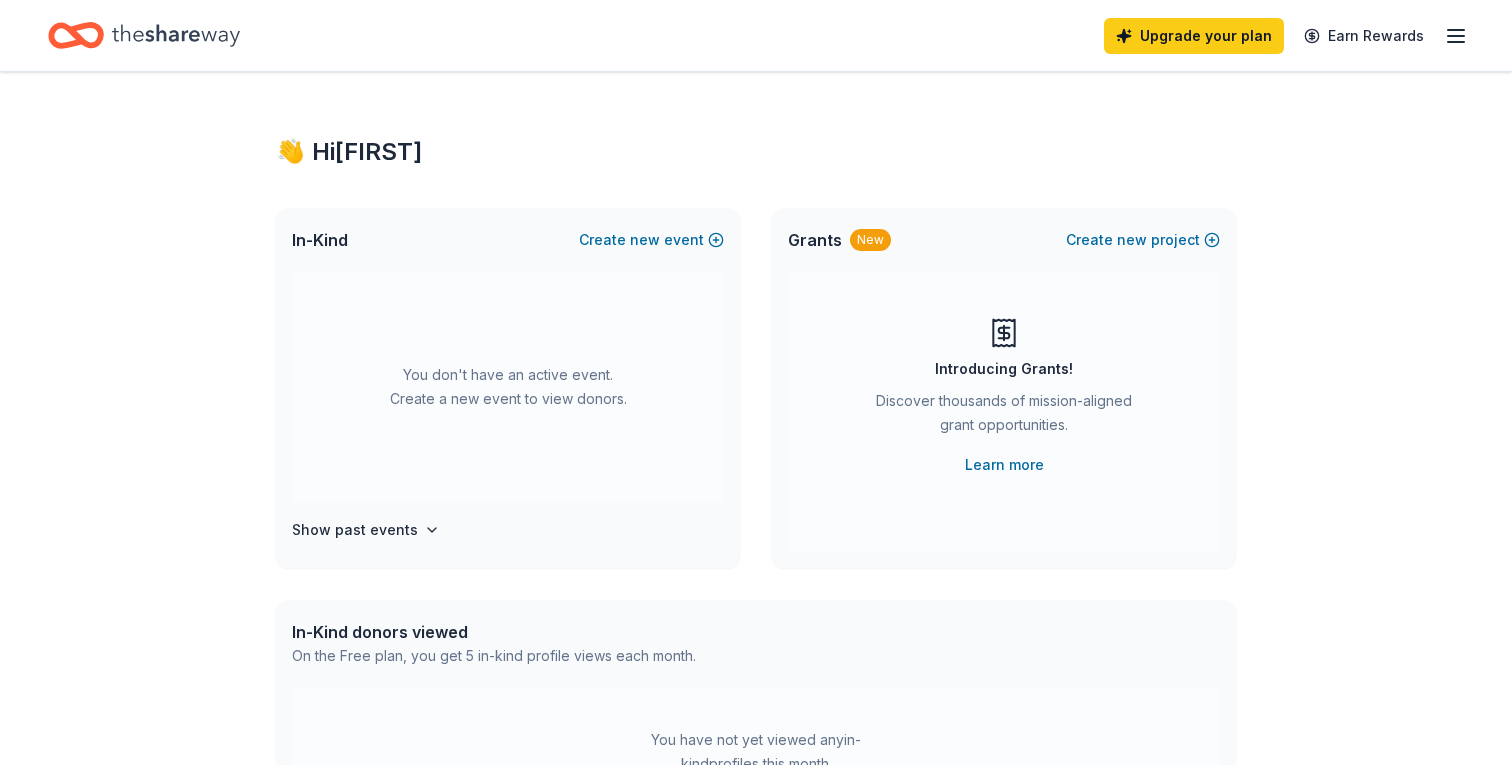 click 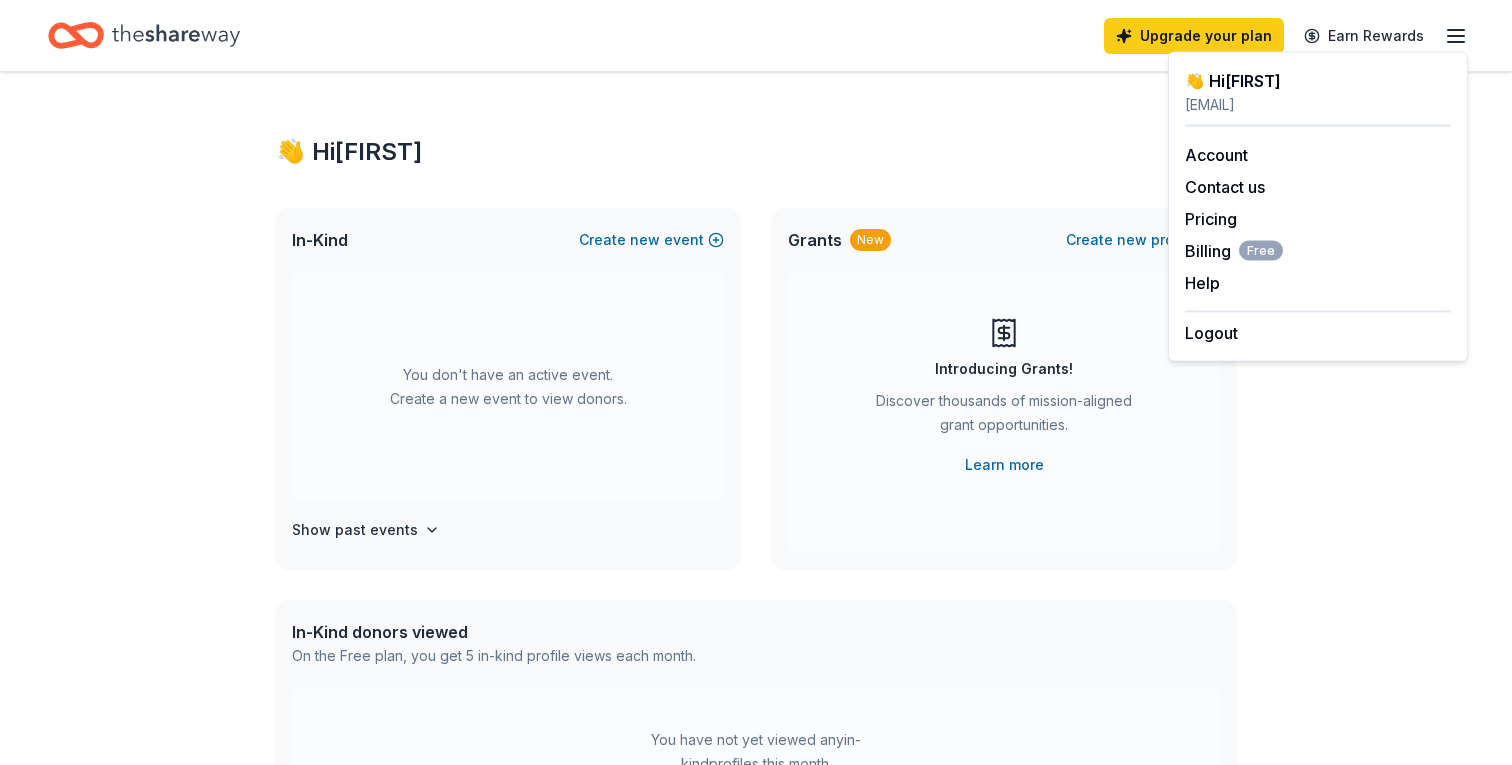 click on "👋 Hi  [FIRST] In-Kind Create  new  event   You don't have an active event. Create a new event to view donors. Show past events Grants New Create  new  project   Introducing Grants! Discover thousands of mission-aligned grant opportunities. Learn more In-Kind donors viewed On the Free plan, you get 5 in-kind profile views each month. You have not yet viewed any  in-kind  profiles this month. Create a new  event   to view  donors . Grants viewed On the Free plan, you get 5 grant profile views each month. You have not yet viewed any  grant  profiles this month. Create a new  project   to view  grants ." at bounding box center (756, 656) 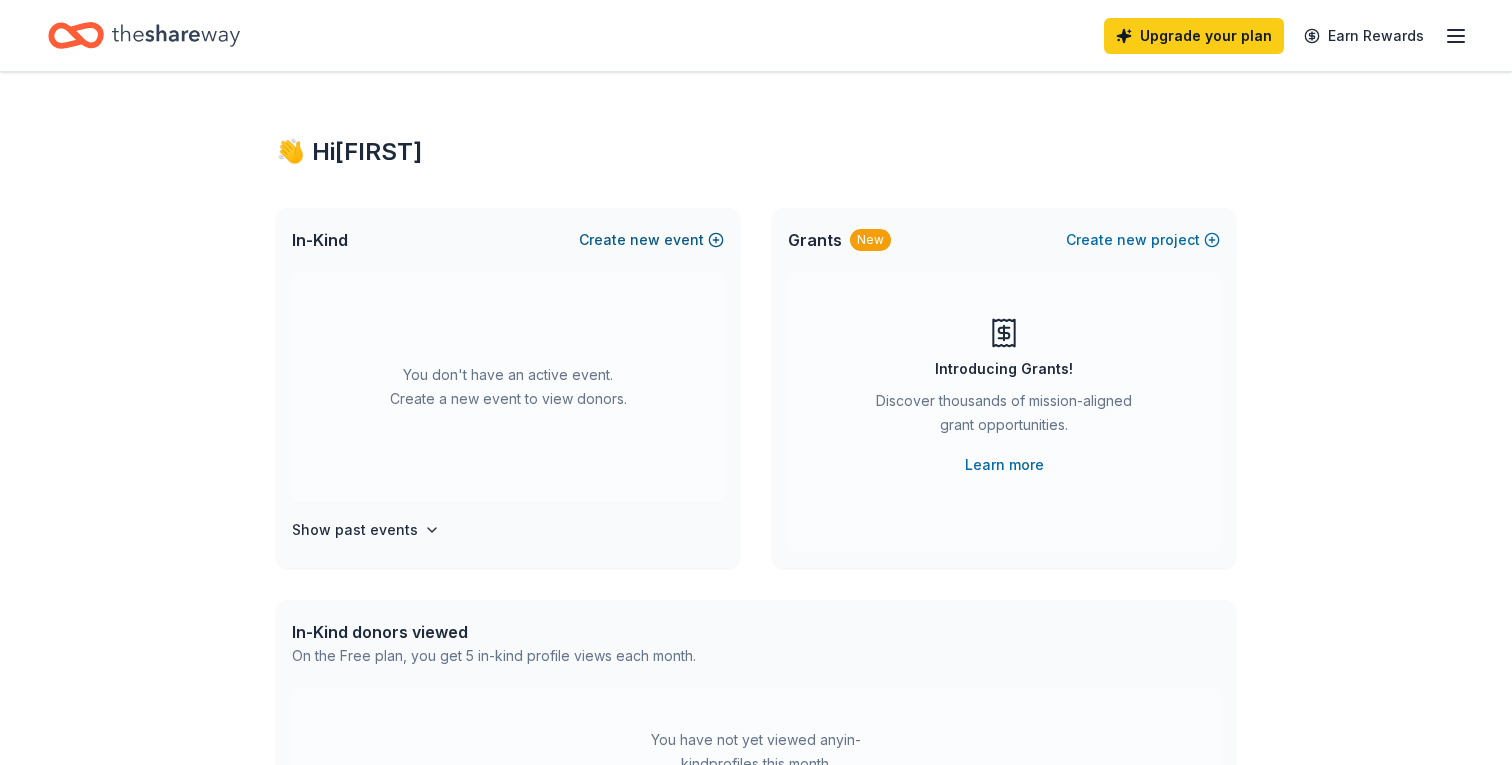 click on "new" at bounding box center (645, 240) 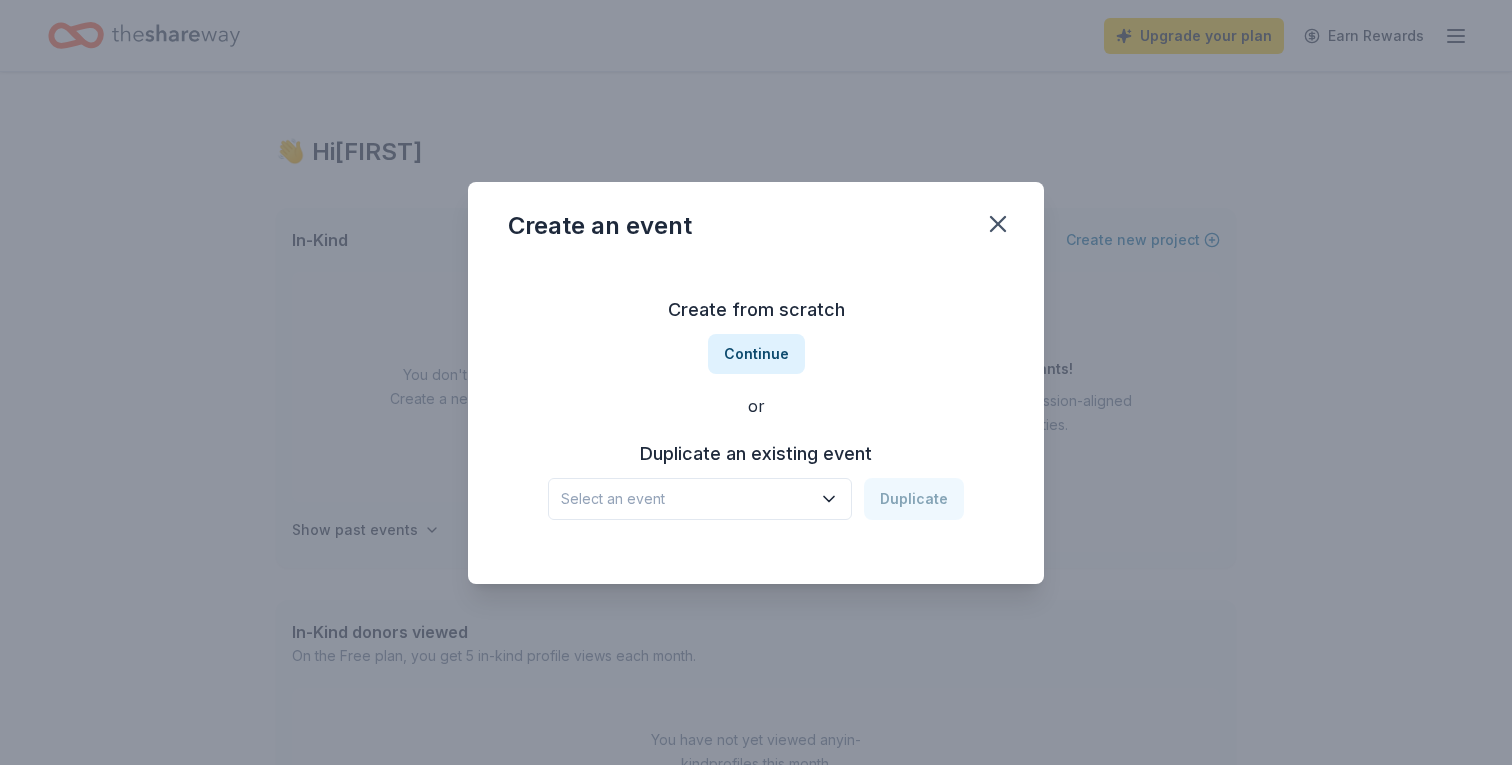 click on "Select an event" at bounding box center (700, 499) 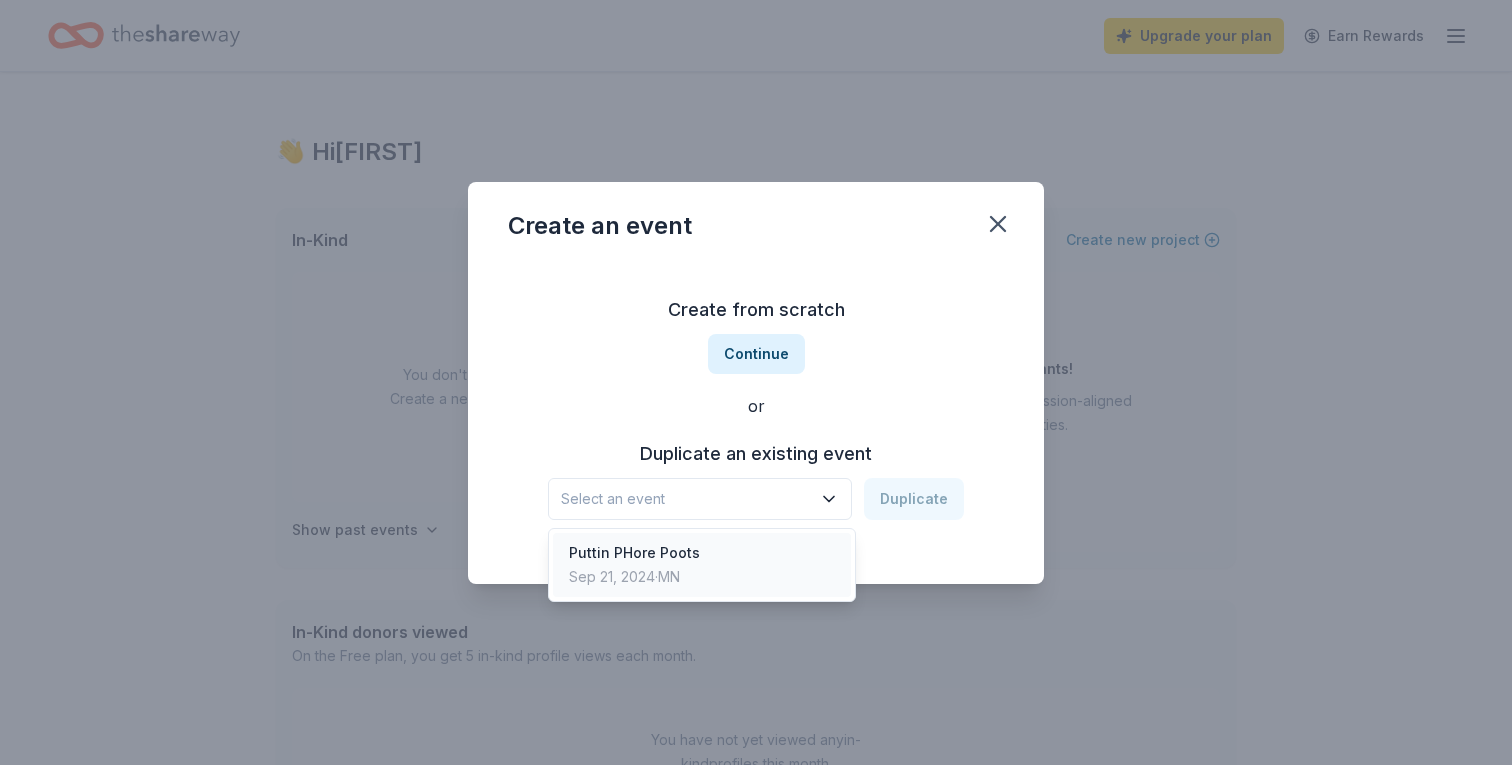 click on "Puttin PHore Poots Sep 21, 2024  ·  [STATE]" at bounding box center (702, 565) 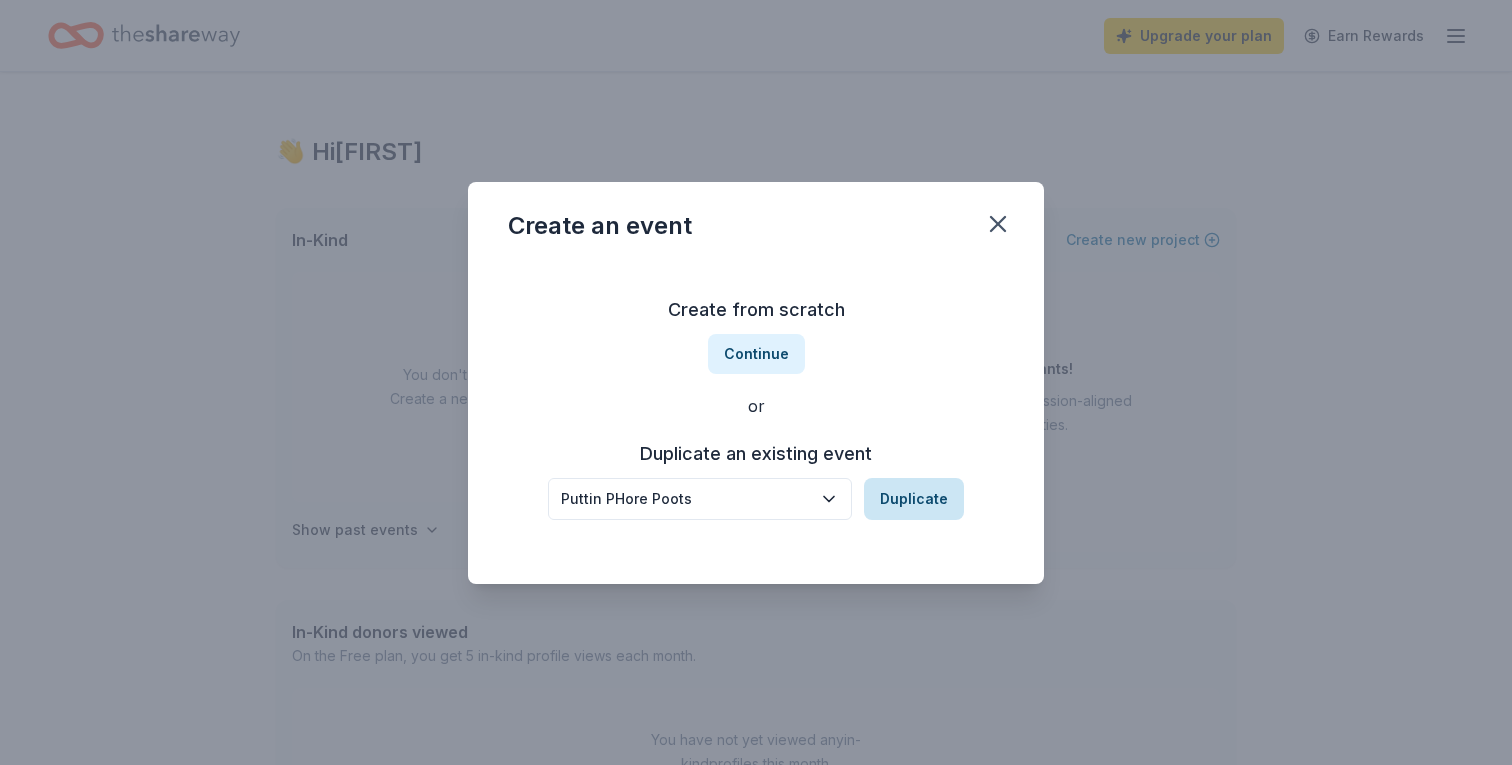 click on "Duplicate" at bounding box center [914, 499] 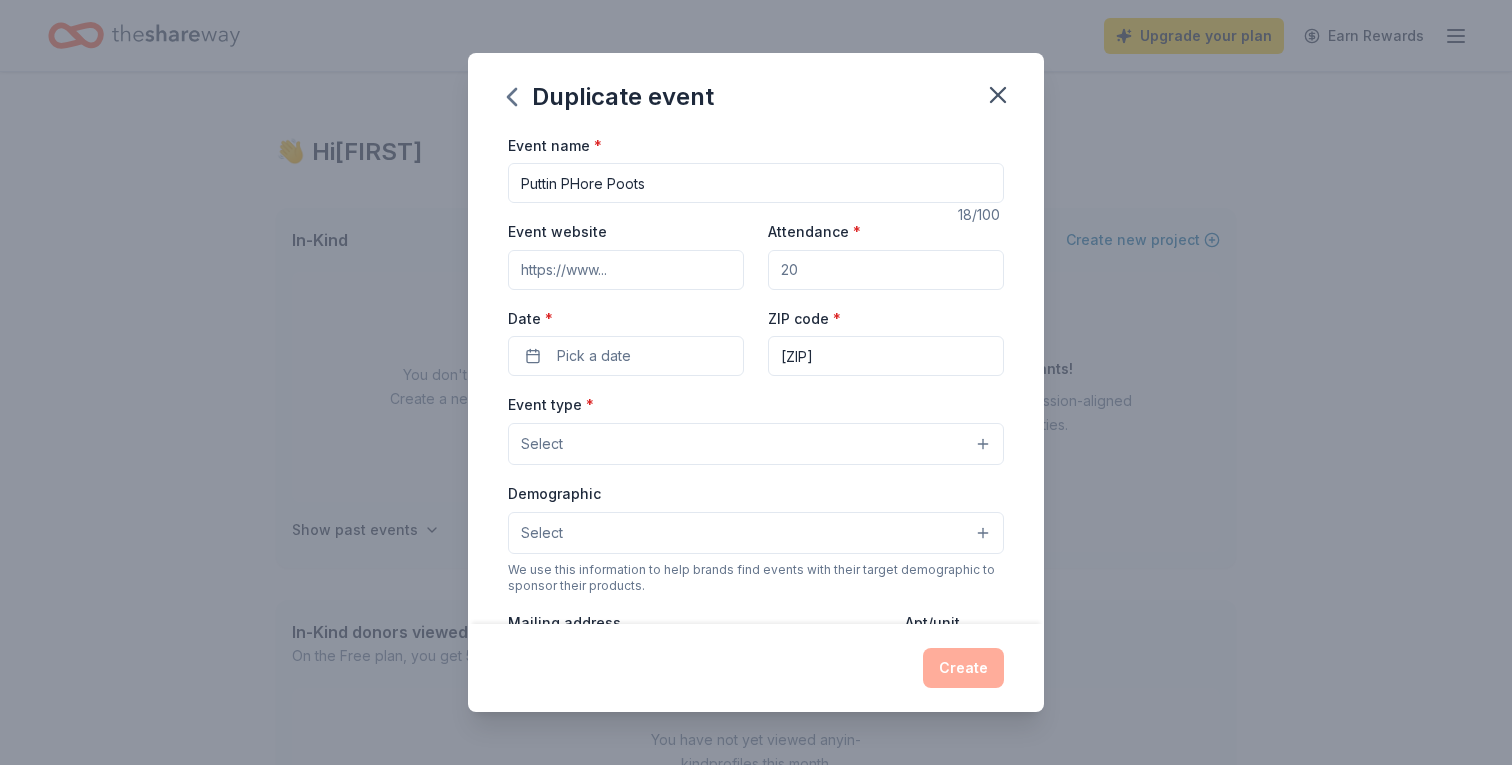 click on "Event website" at bounding box center [626, 270] 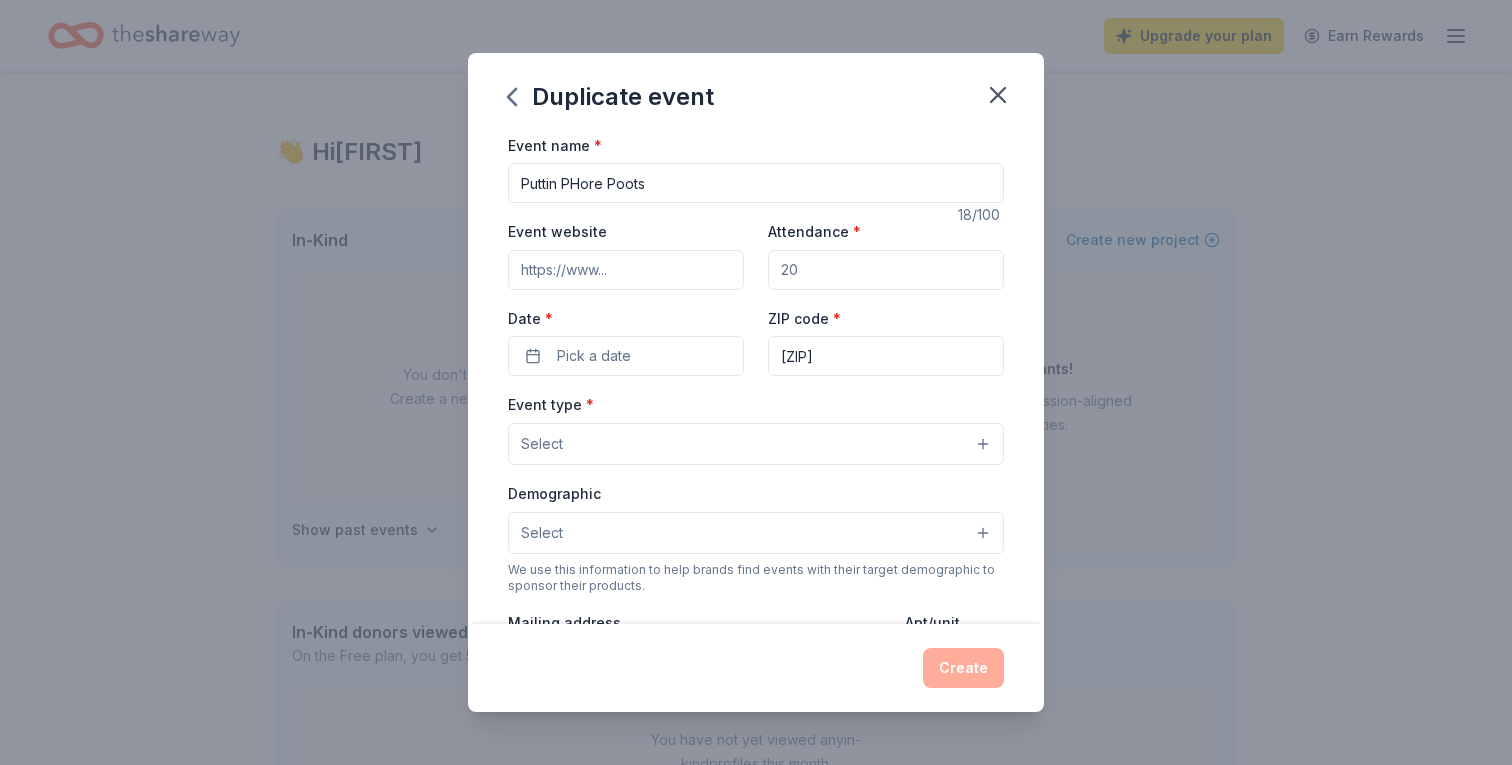 click on "Event website" at bounding box center [626, 270] 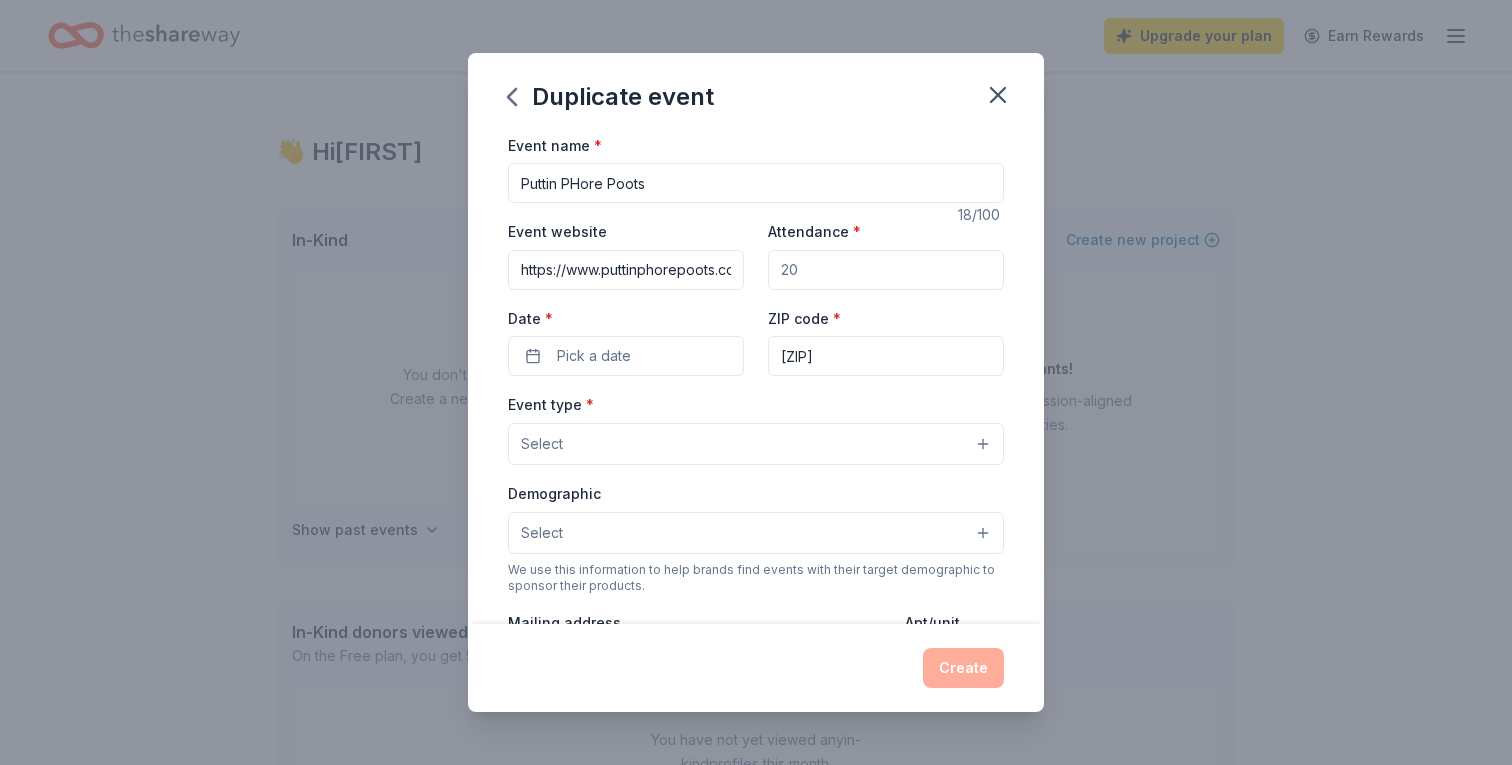 scroll, scrollTop: 0, scrollLeft: 25, axis: horizontal 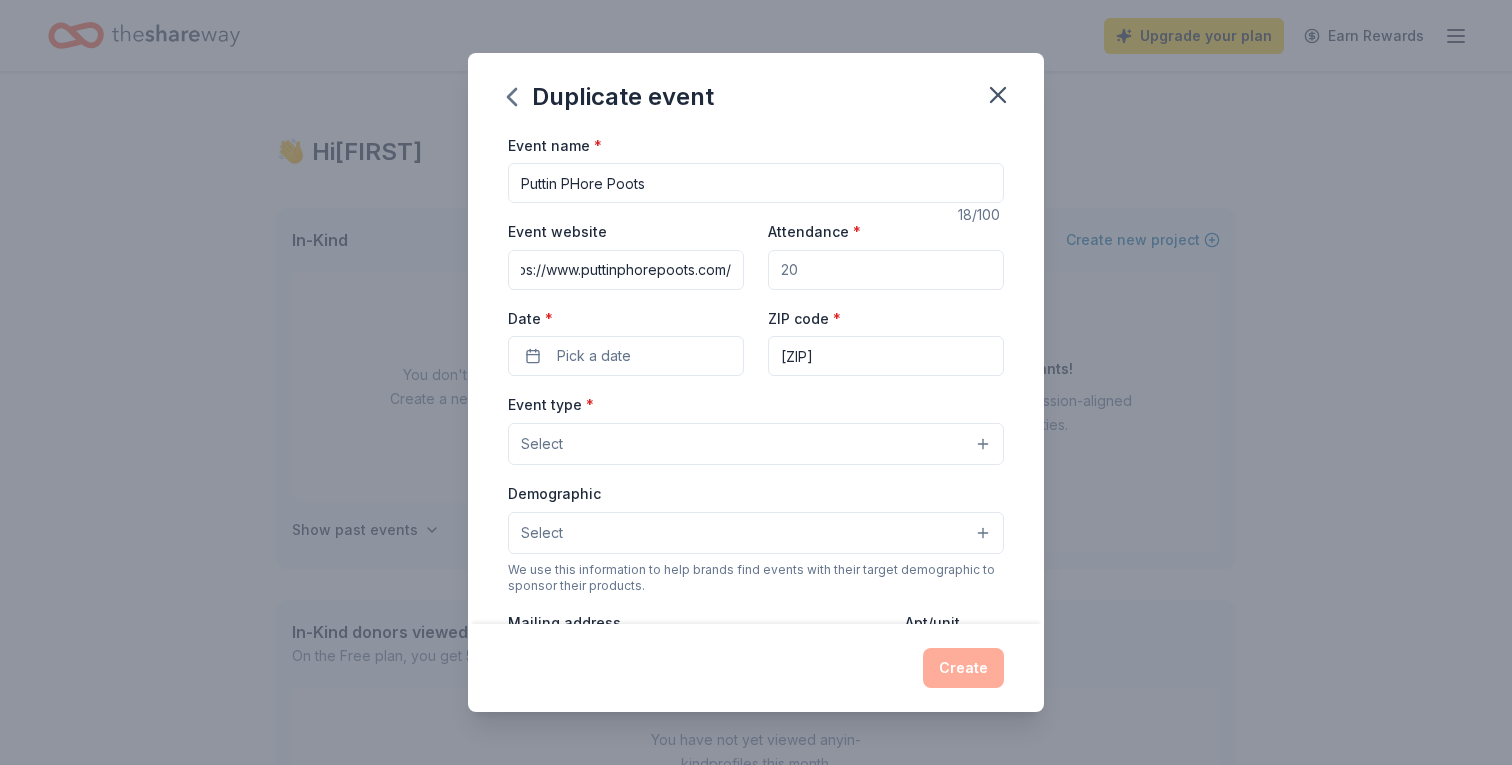 type on "https://www.puttinphorepoots.com/" 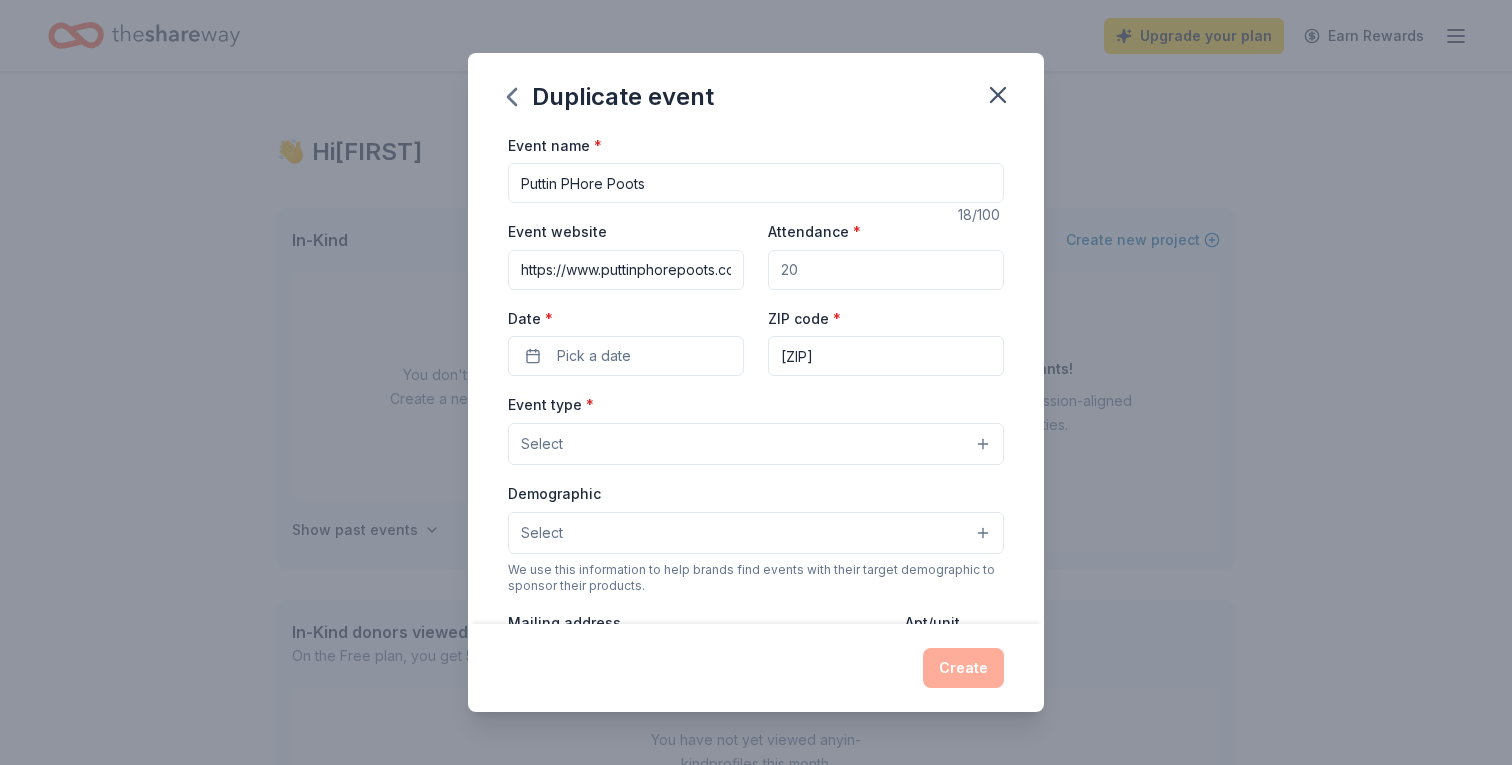 click on "Attendance *" at bounding box center (886, 270) 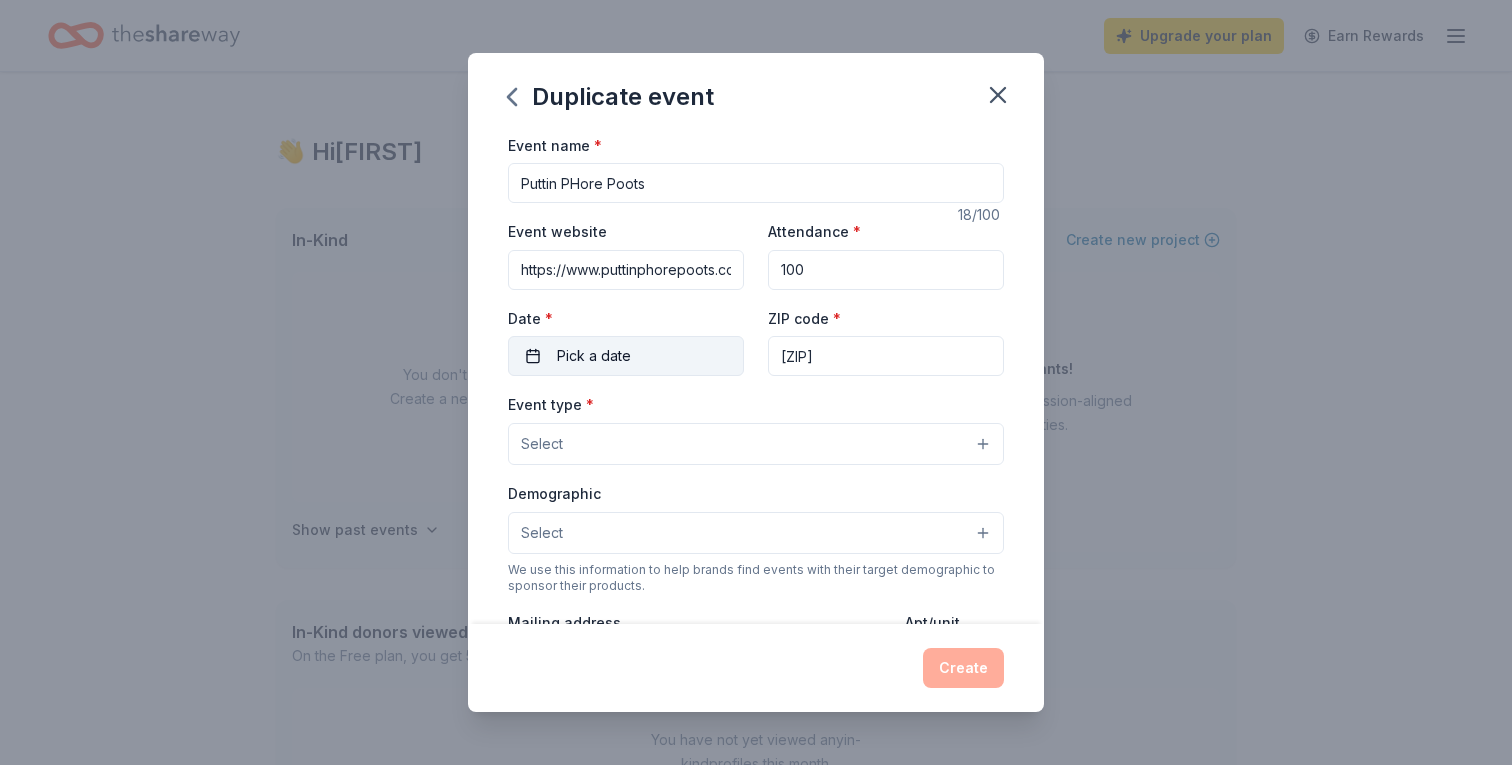 type on "100" 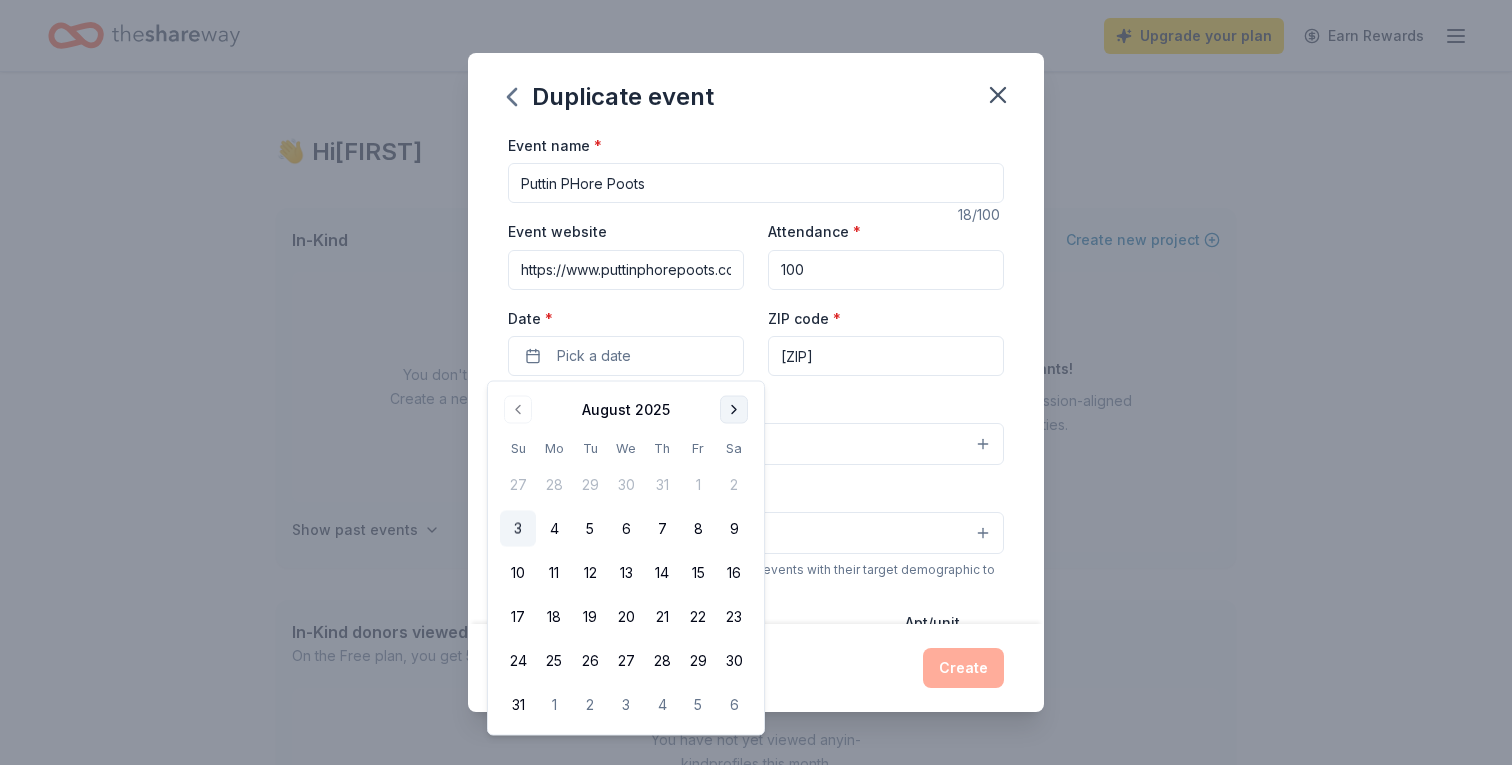 click at bounding box center (734, 410) 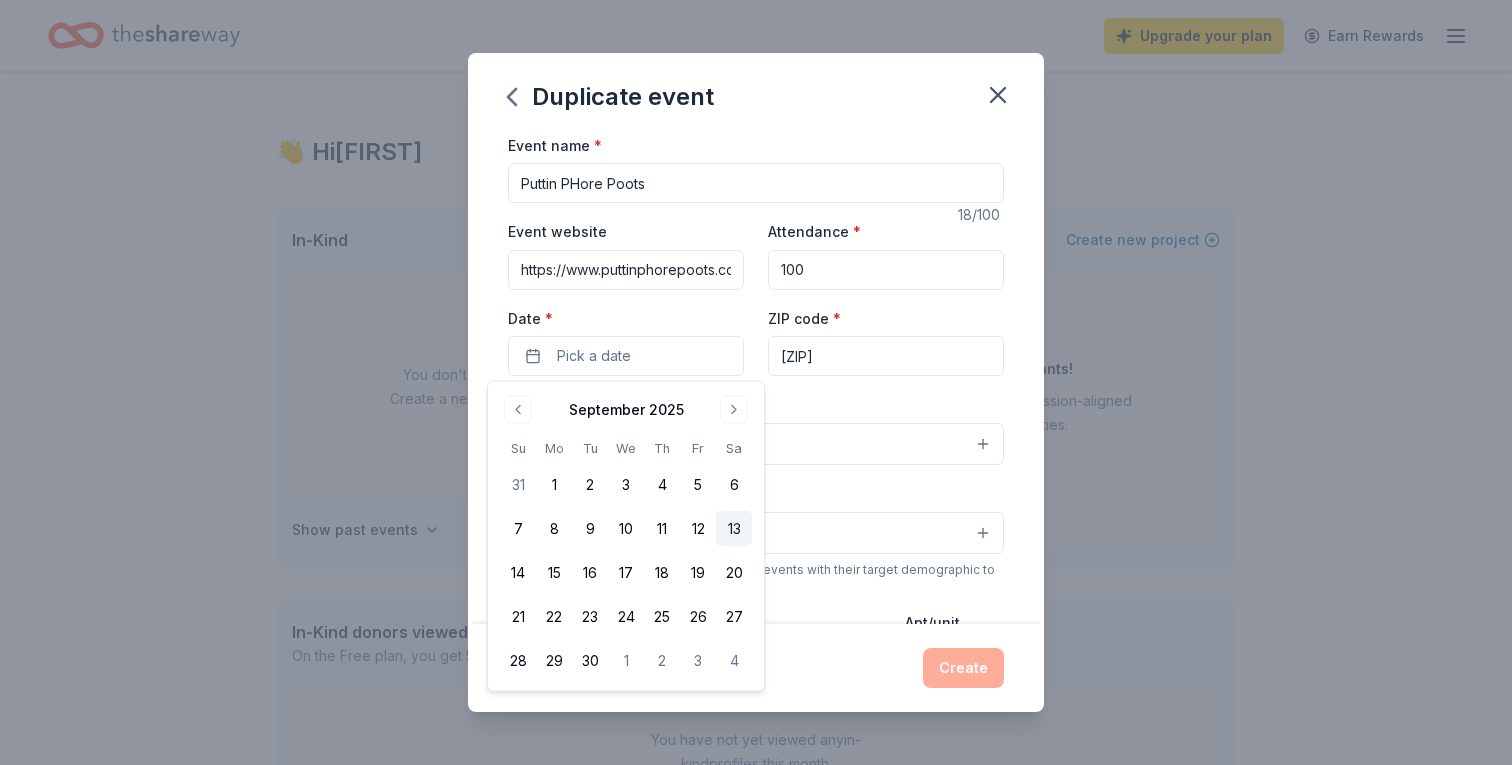 click on "13" at bounding box center [734, 529] 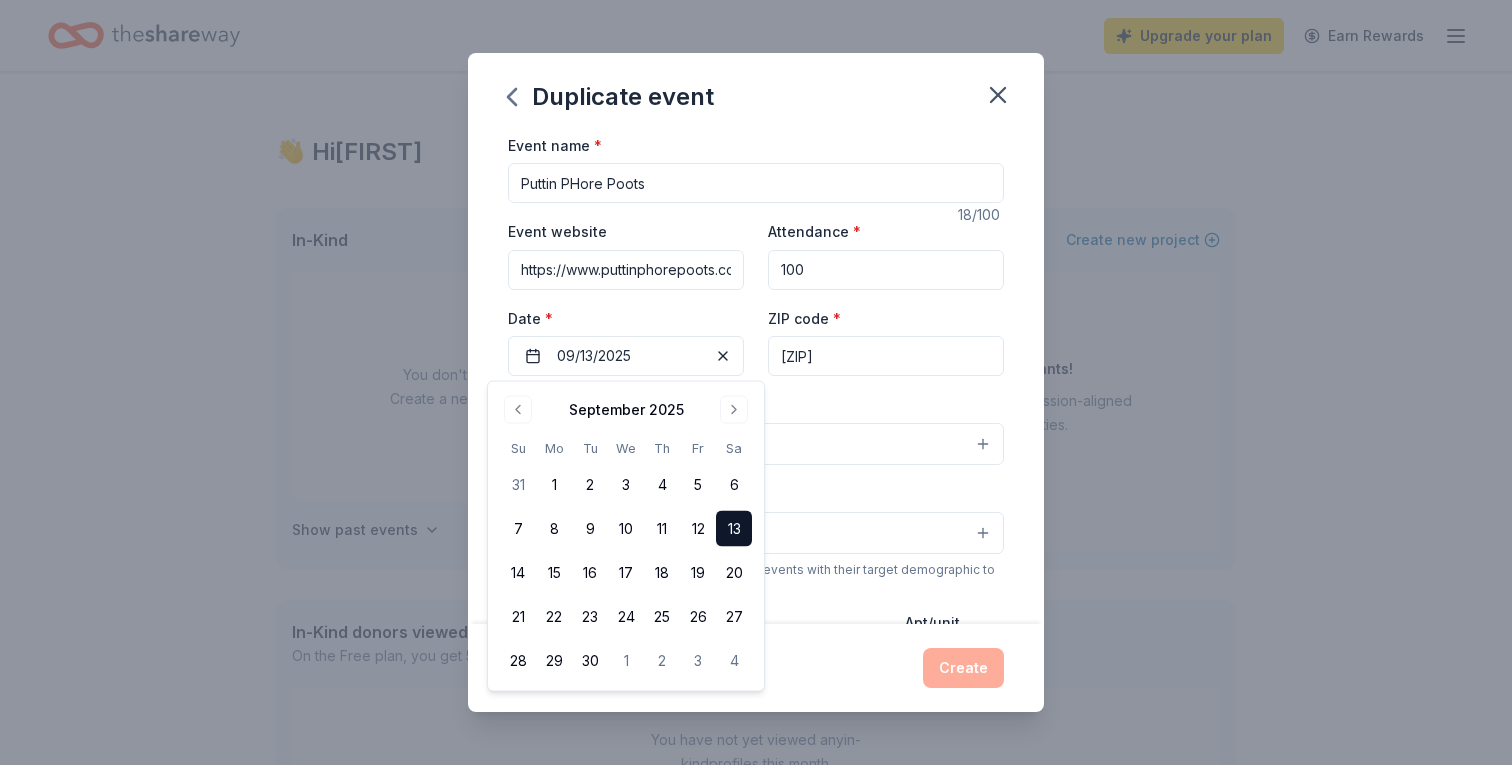 click on "Event type * Select" at bounding box center (756, 428) 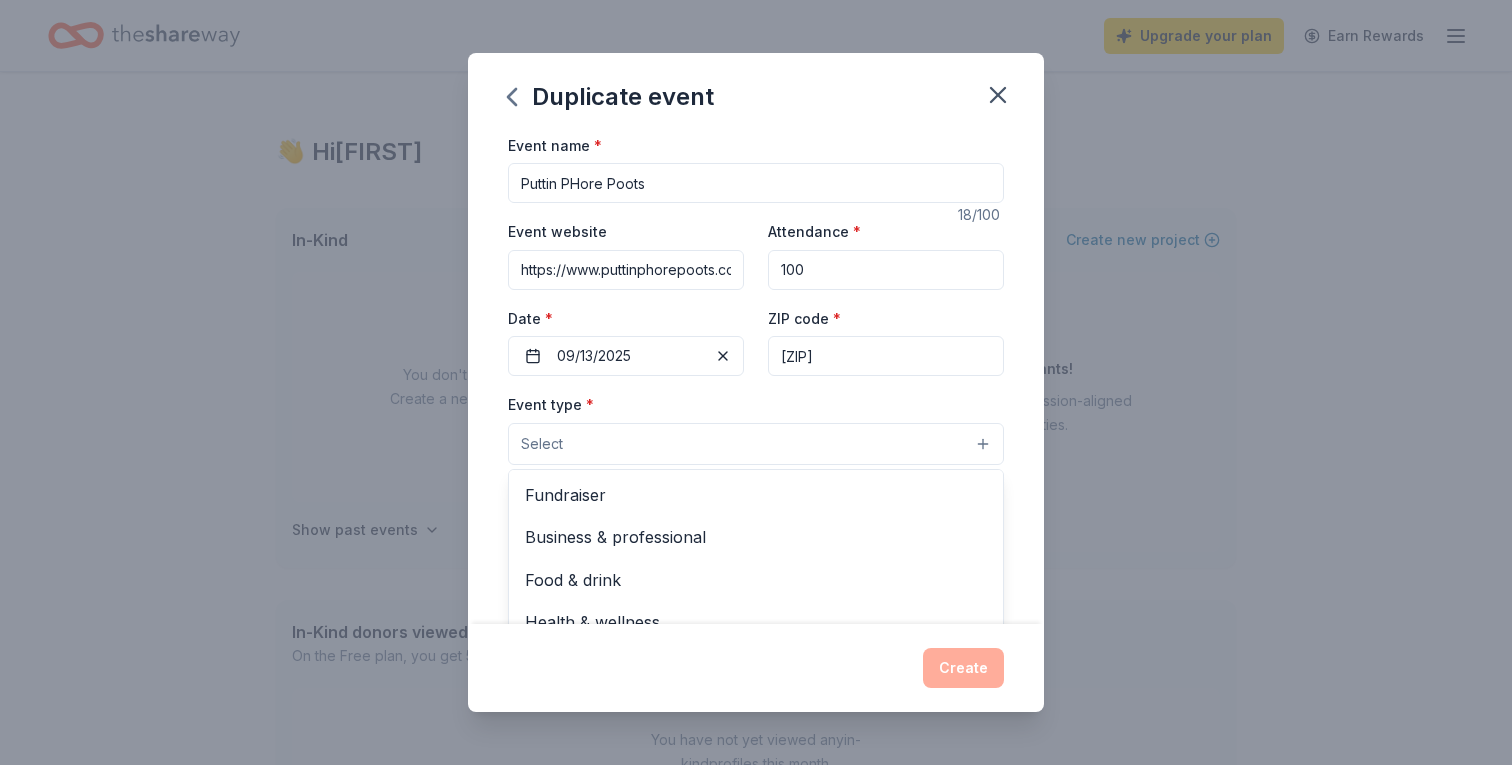 click on "Select" at bounding box center [756, 444] 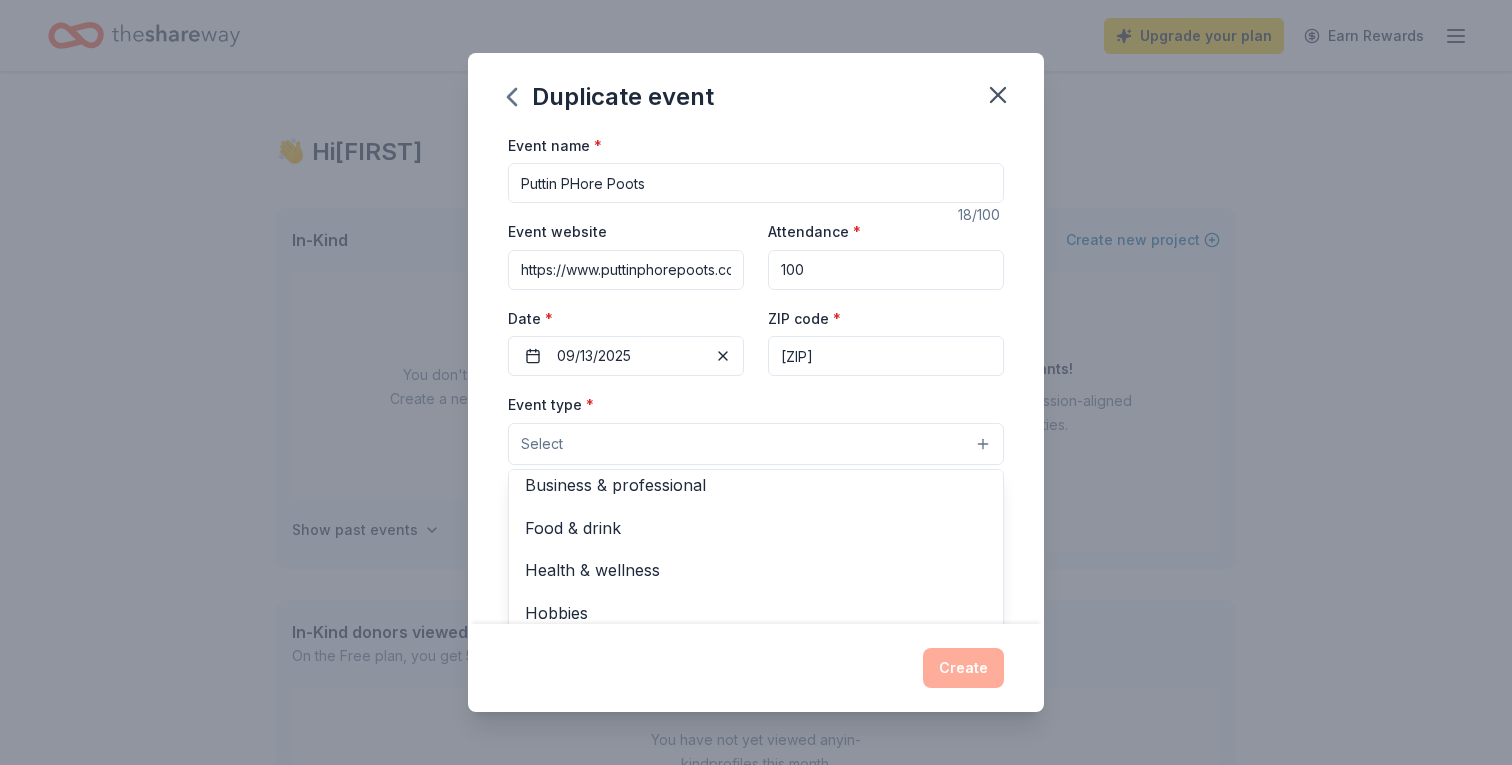 scroll, scrollTop: 67, scrollLeft: 0, axis: vertical 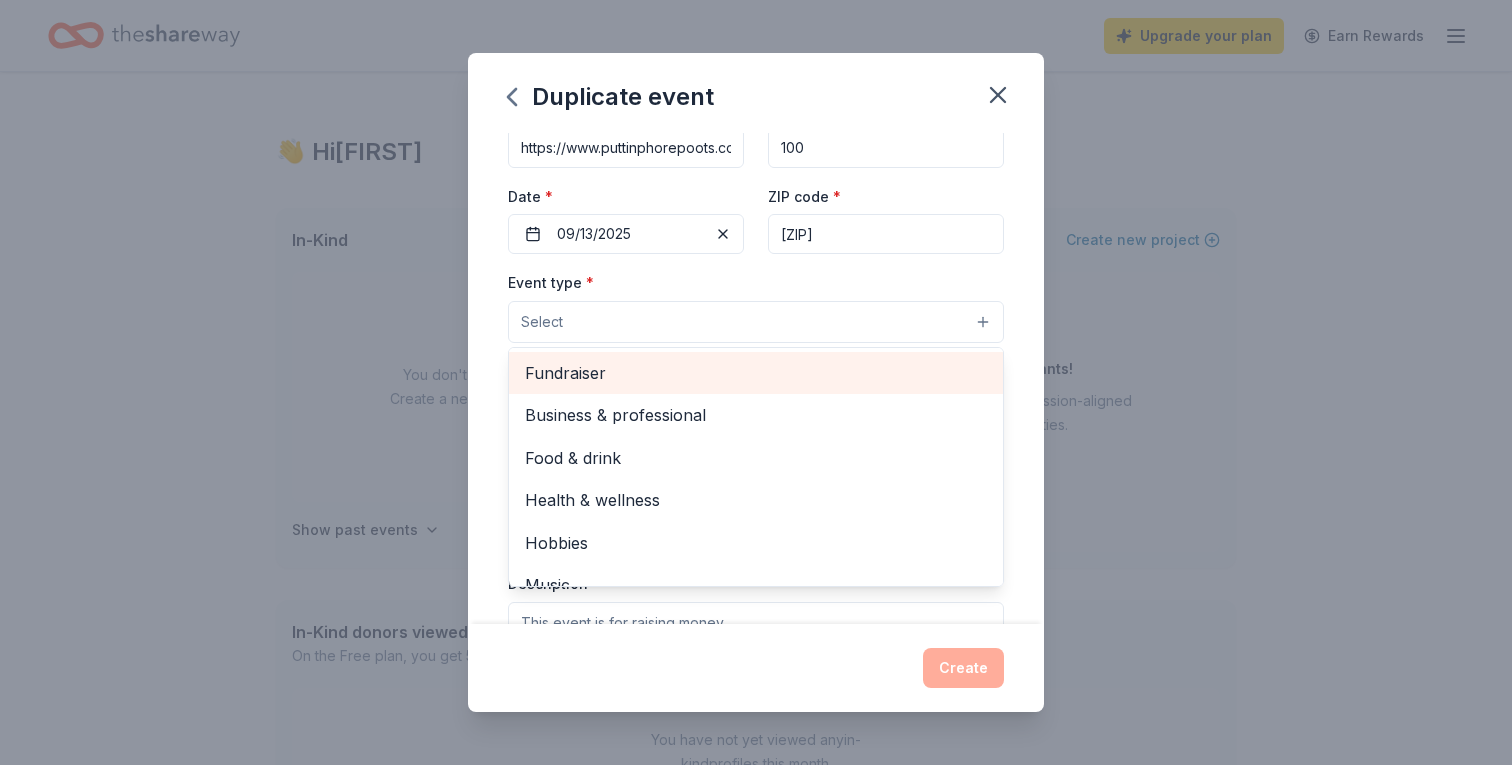 click on "Fundraiser" at bounding box center [756, 373] 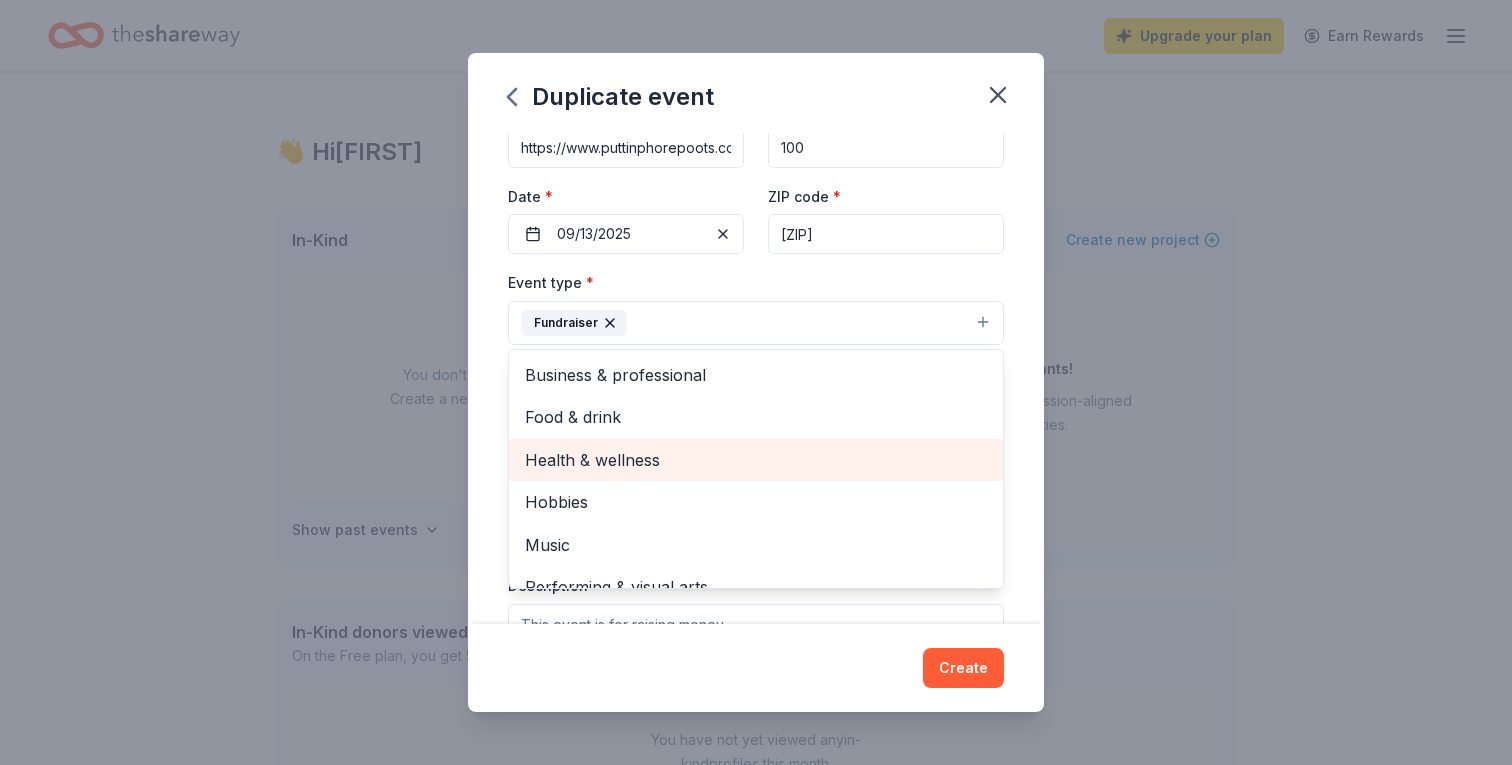 scroll, scrollTop: 24, scrollLeft: 0, axis: vertical 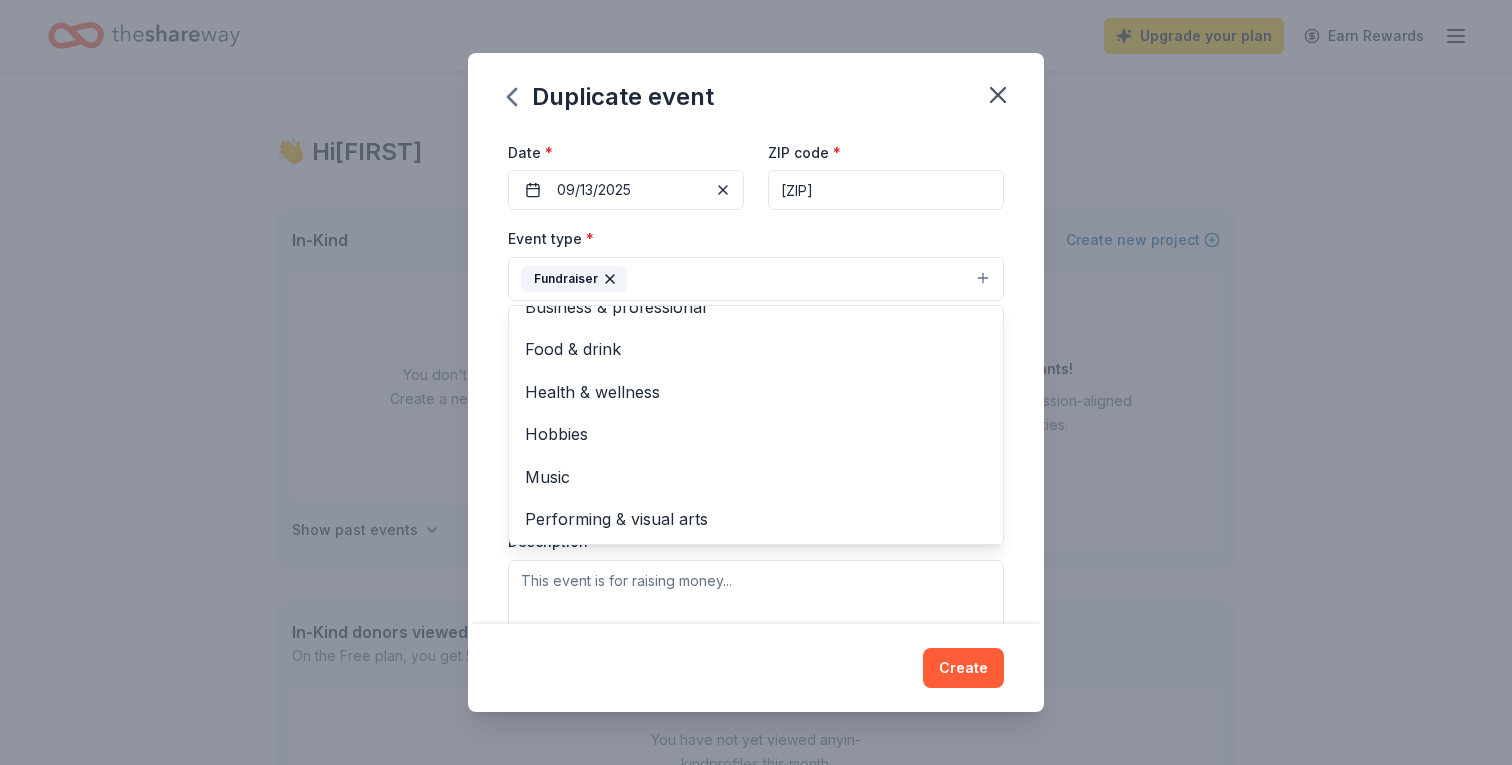 click on "Event type * Fundraiser Business & professional Food & drink Health & wellness Hobbies Music Performing & visual arts" at bounding box center [756, 263] 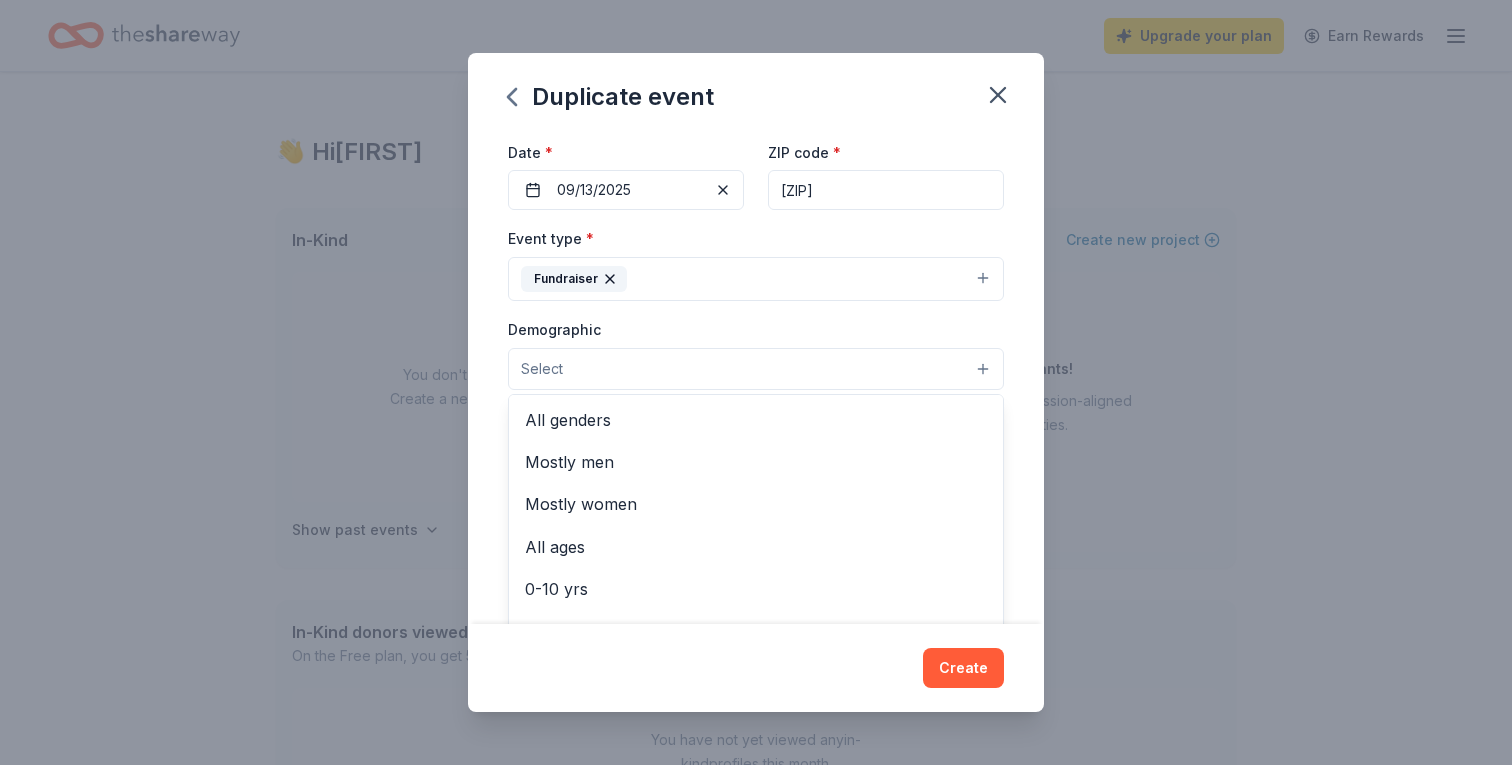 click on "Select" at bounding box center [756, 369] 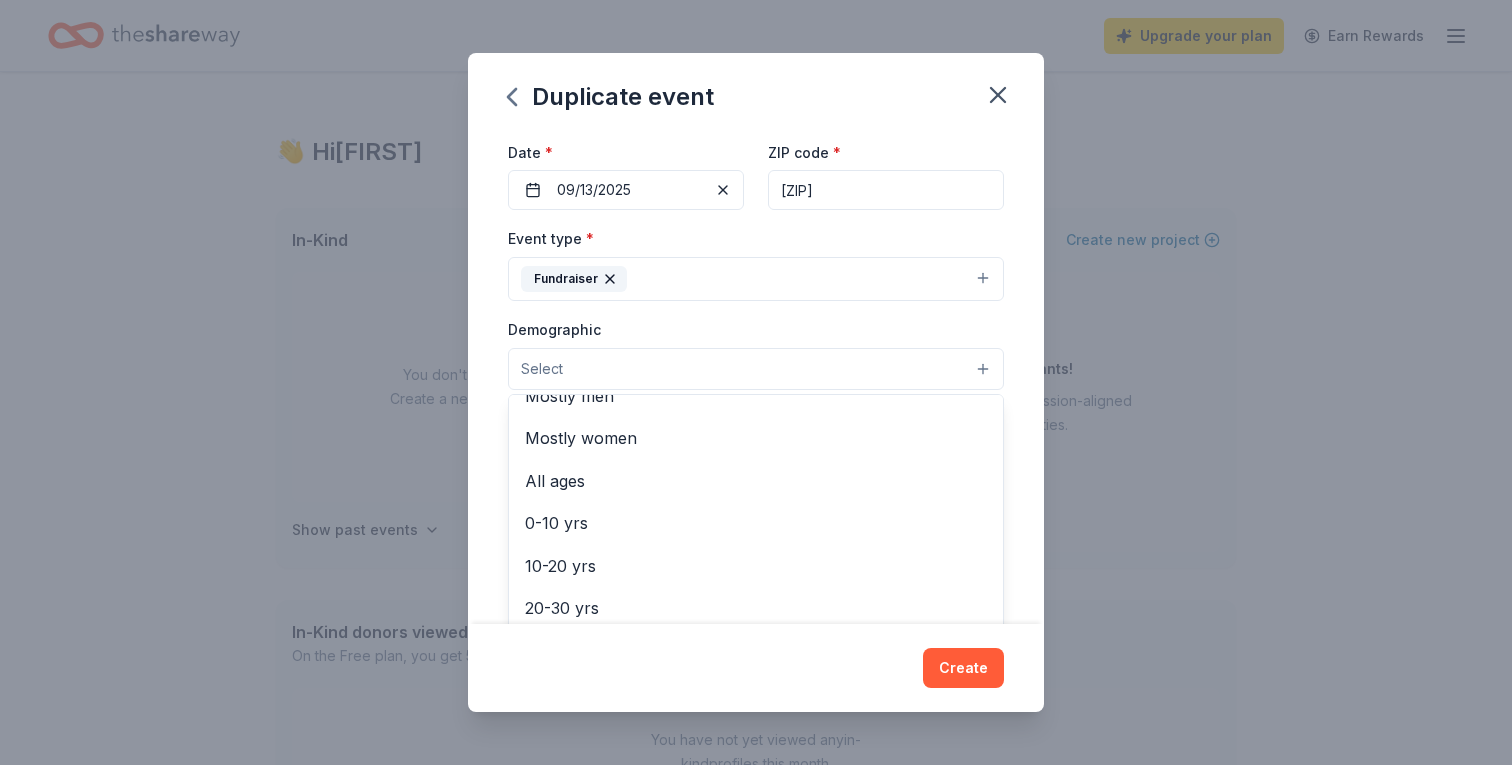 scroll, scrollTop: 10, scrollLeft: 0, axis: vertical 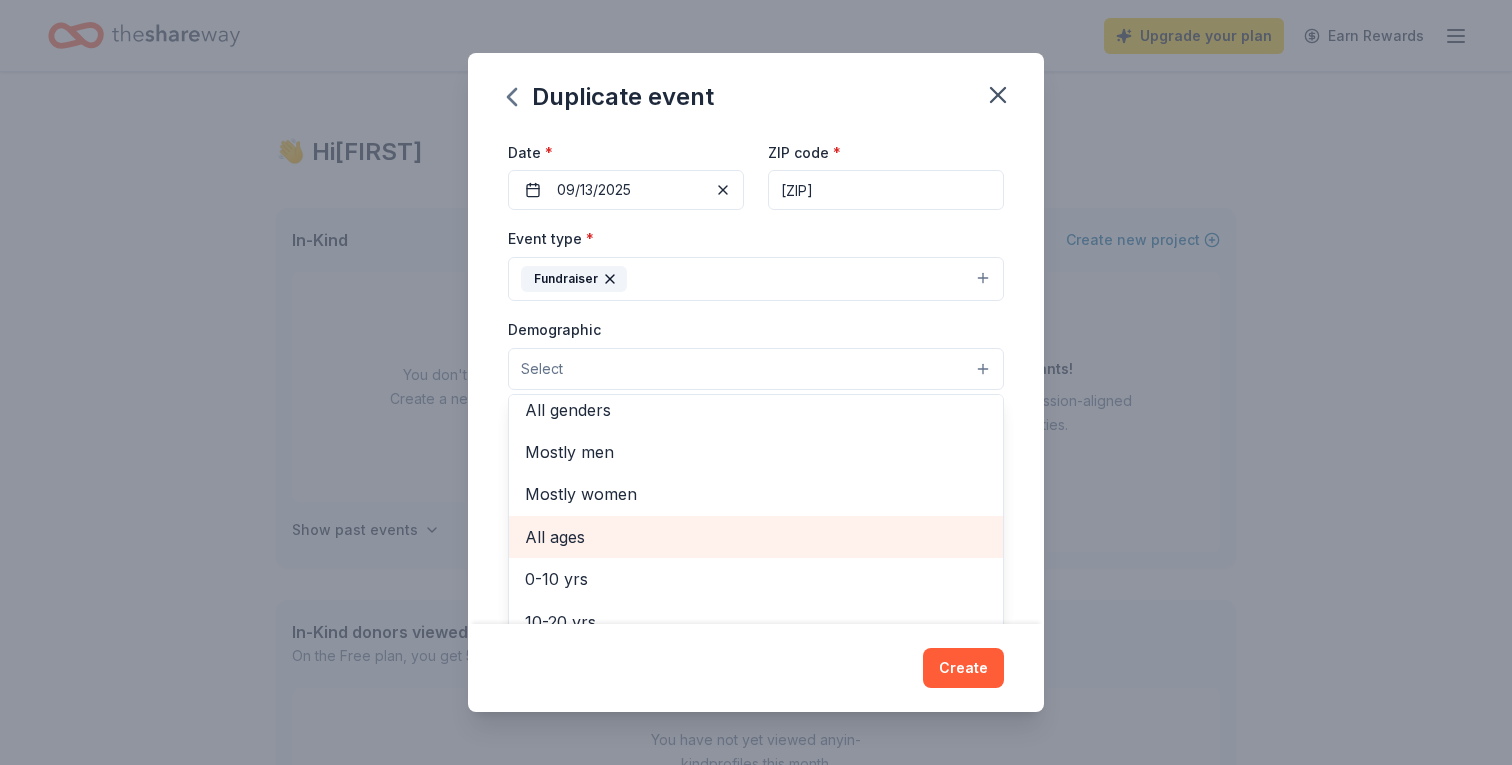 click on "All ages" at bounding box center (756, 537) 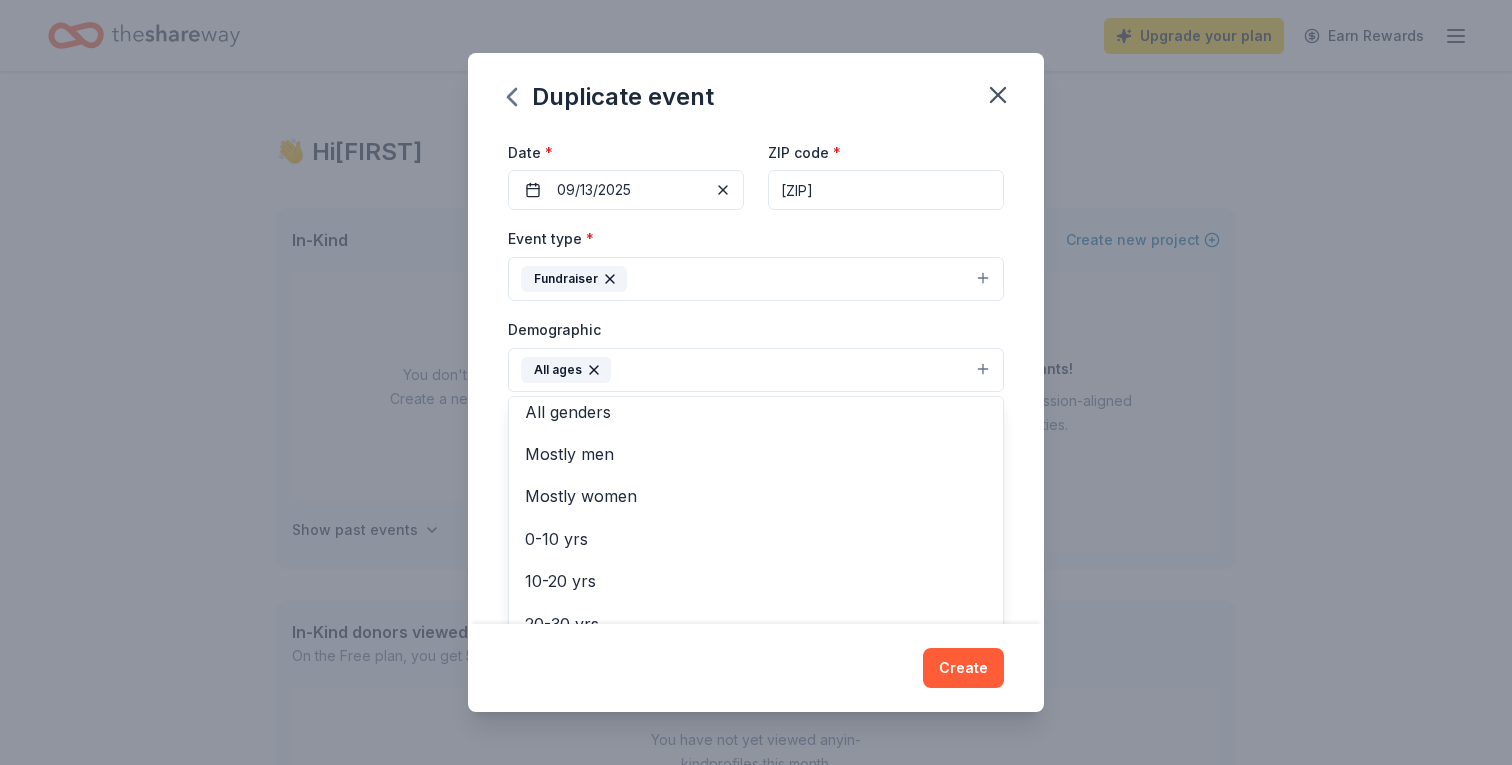click on "Event name * Puttin PHore Poots 18 /100 Event website https://www.puttinphorepoots.com/ Attendance * 100 Date * 09/13/2025 ZIP code * [ZIP] Event type * Fundraiser Demographic All ages All genders Mostly men Mostly women 0-10 yrs 10-20 yrs 20-30 yrs 30-40 yrs 40-50 yrs 50-60 yrs 60-70 yrs 70-80 yrs 80+ yrs We use this information to help brands find events with their target demographic to sponsor their products. Mailing address Apt/unit Description What are you looking for? * Auction & raffle Meals Snacks Desserts Alcohol Beverages Send me reminders Email me reminders of donor application deadlines Recurring event Copy donors Saved Applied Approved Received Declined Not interested All copied donors will be given "saved" status in your new event. Companies that are no longer donating will not be copied." at bounding box center (756, 379) 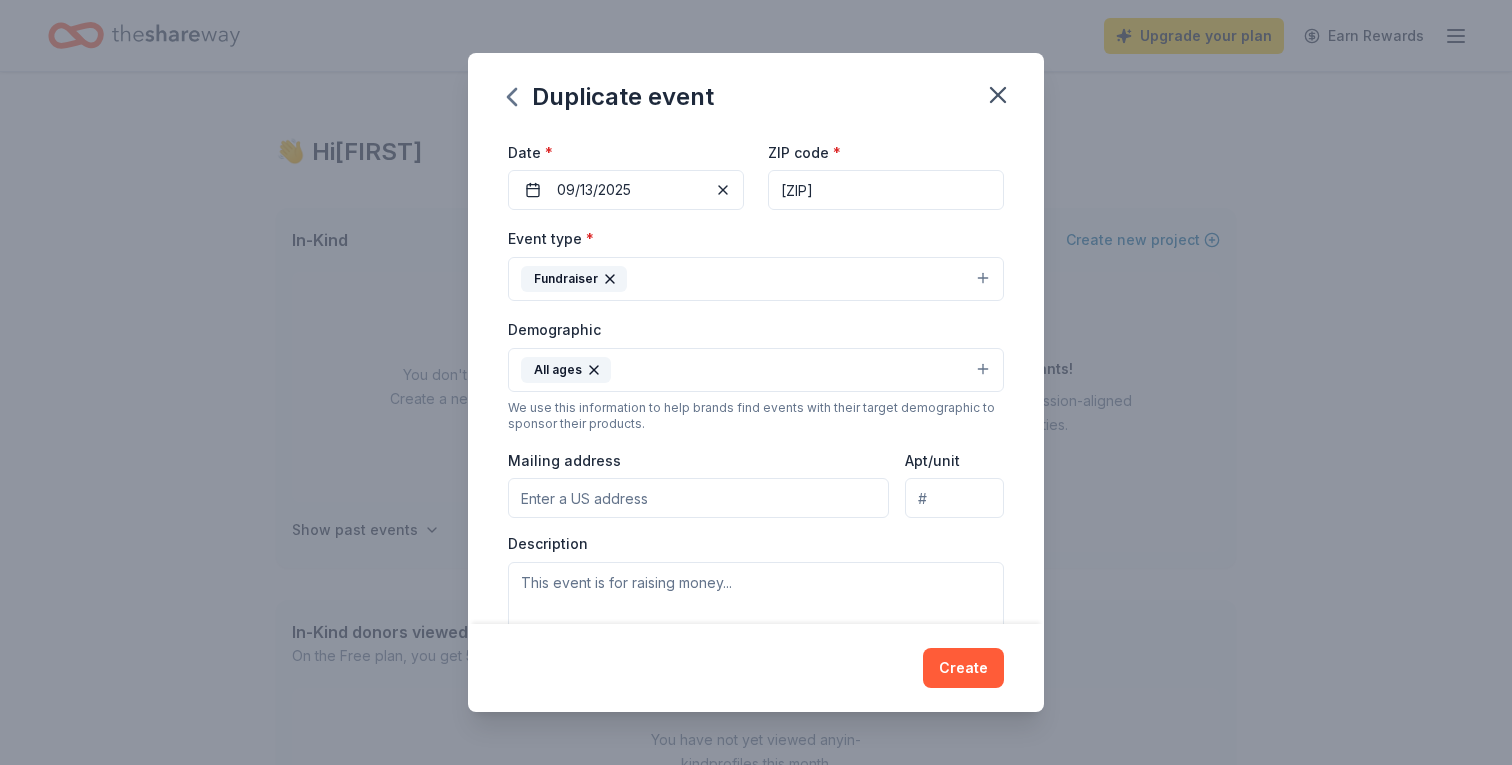 click on "Mailing address" at bounding box center [698, 498] 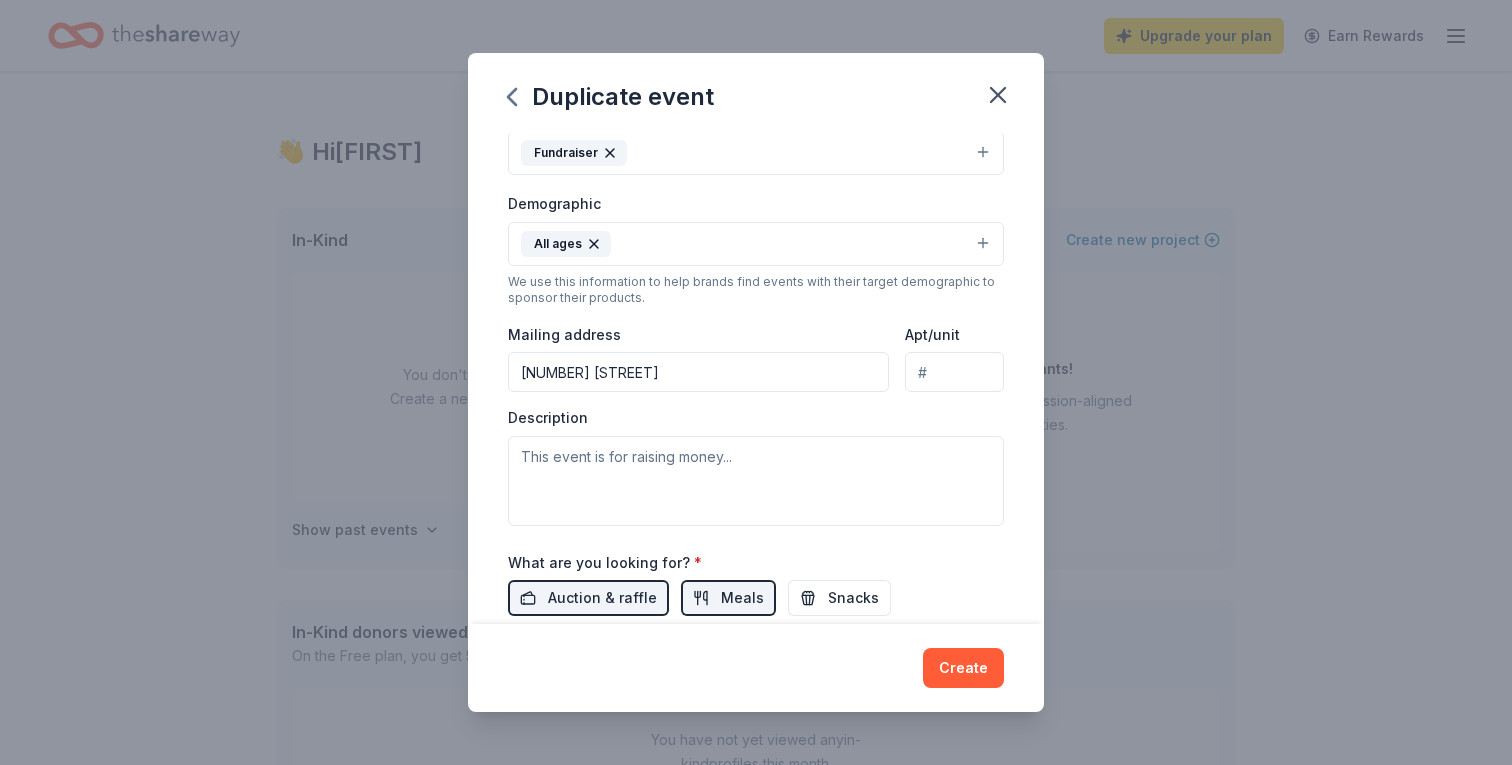 scroll, scrollTop: 305, scrollLeft: 0, axis: vertical 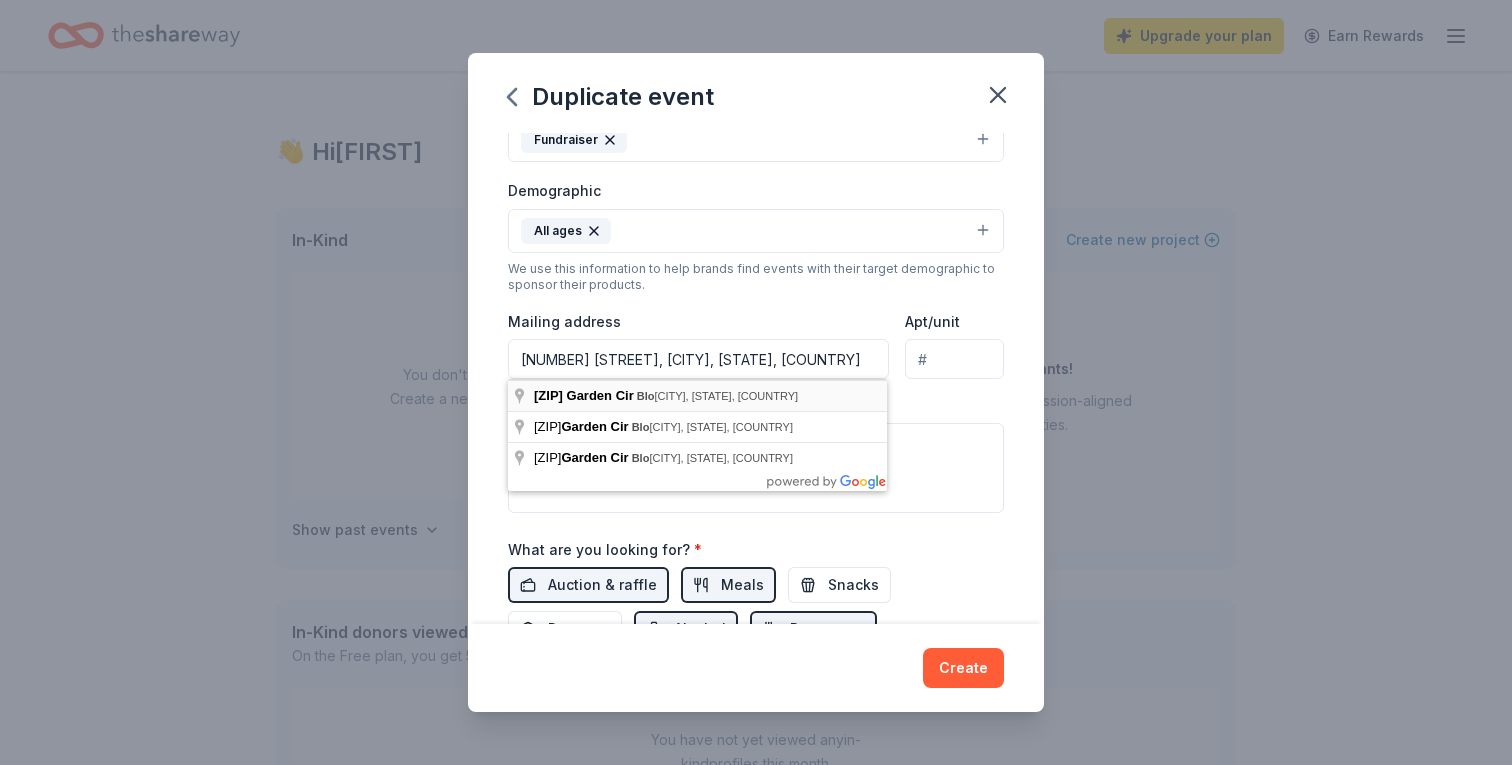 type on "[NUMBER] [STREET], [CITY], [STATE], [COUNTRY]" 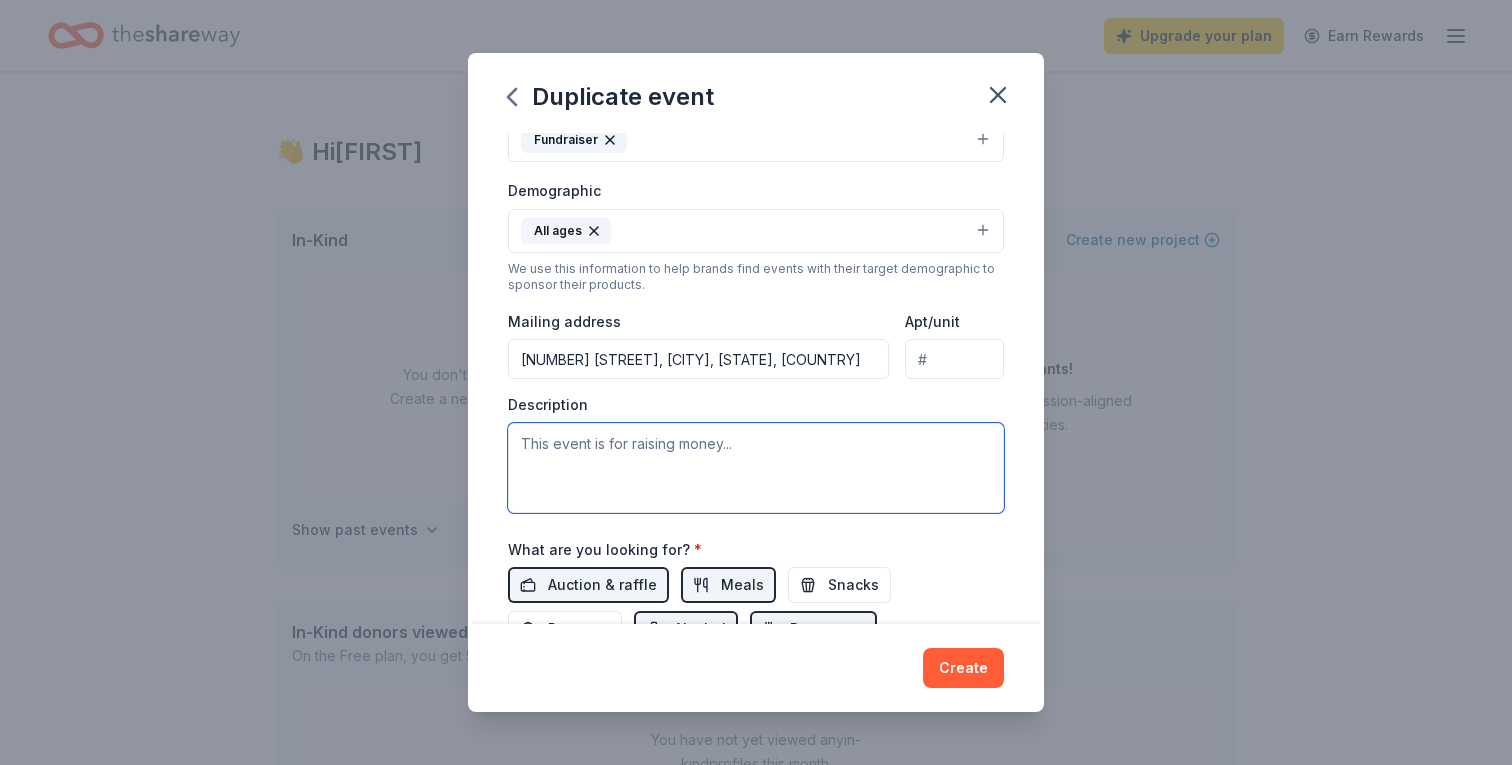 click at bounding box center [756, 468] 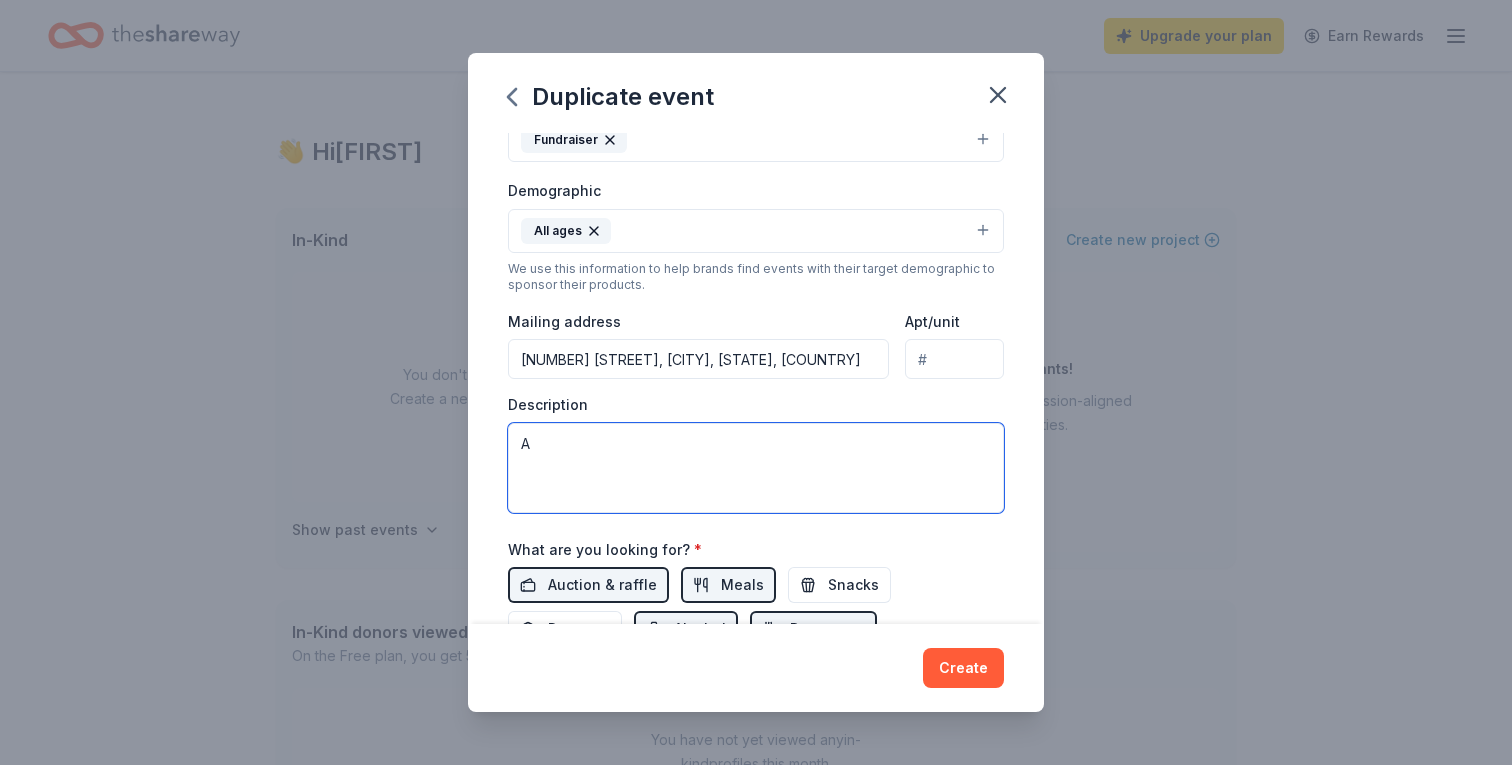 paste on "A local charity golf tournament called Puttin PHore Poots. The "PH" stands for Pulmonary Hypertension, a rare heart disease that we raise money for every year with a golf tournament and banquet in Edina Minnesota. The "Poots" is the nickname of [FIRST] [LAST], our friend, sister and daughter who has been living with this rare disease for 15+ years. Her amazing story is the inspiration for our efforts.
Pulmonary Hypertension is rare and chronic, and the Pulmonary Hypertension Association relies on donors and fundraisers like ours to generate funds and awareness to hopefully find a cure.
We've contacted you because this is the FINAL year of our event and we're looking for raffle prize donations to help make this our best year ever!
You can learn more about us here - https://www.puttinphorepoots.com/" 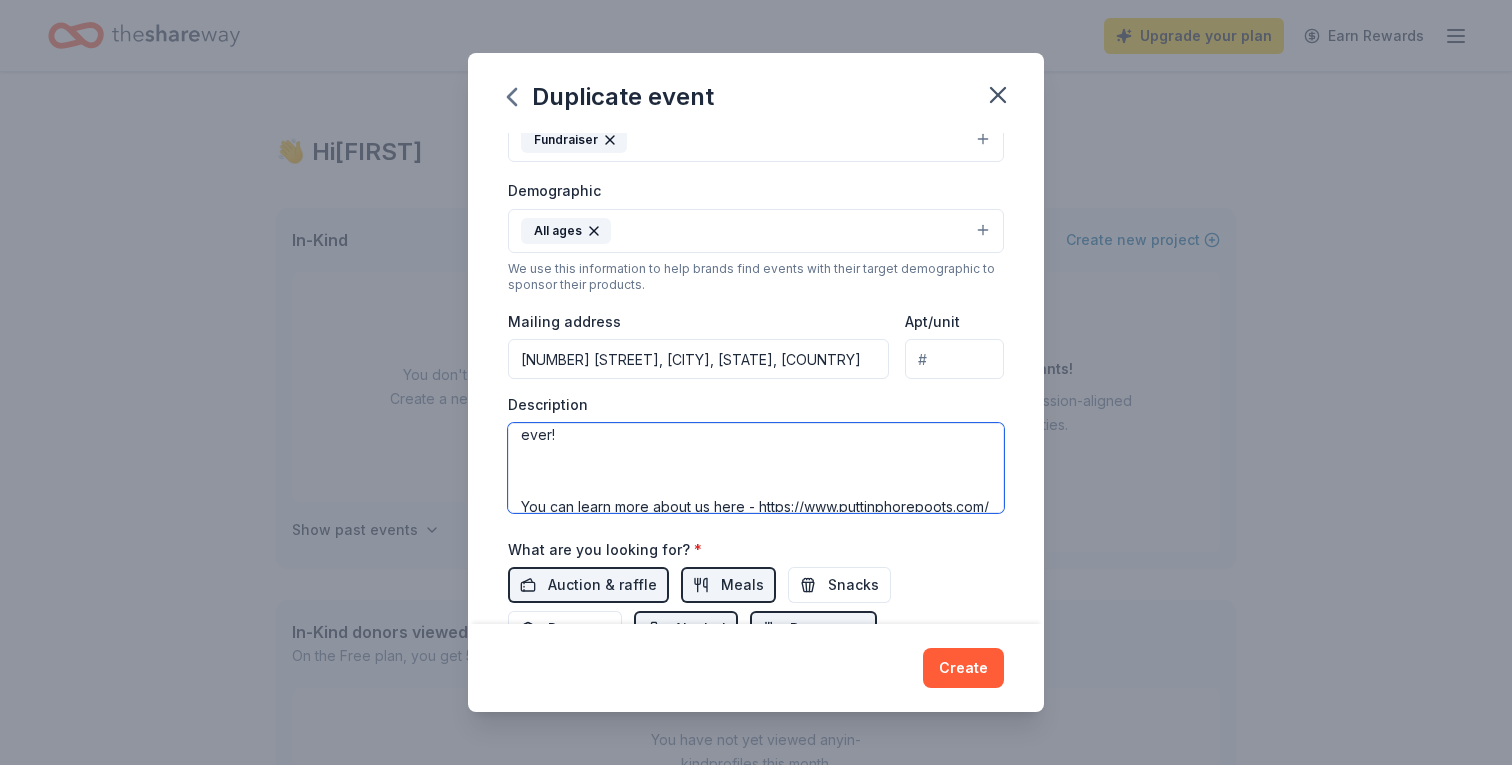 scroll, scrollTop: 432, scrollLeft: 0, axis: vertical 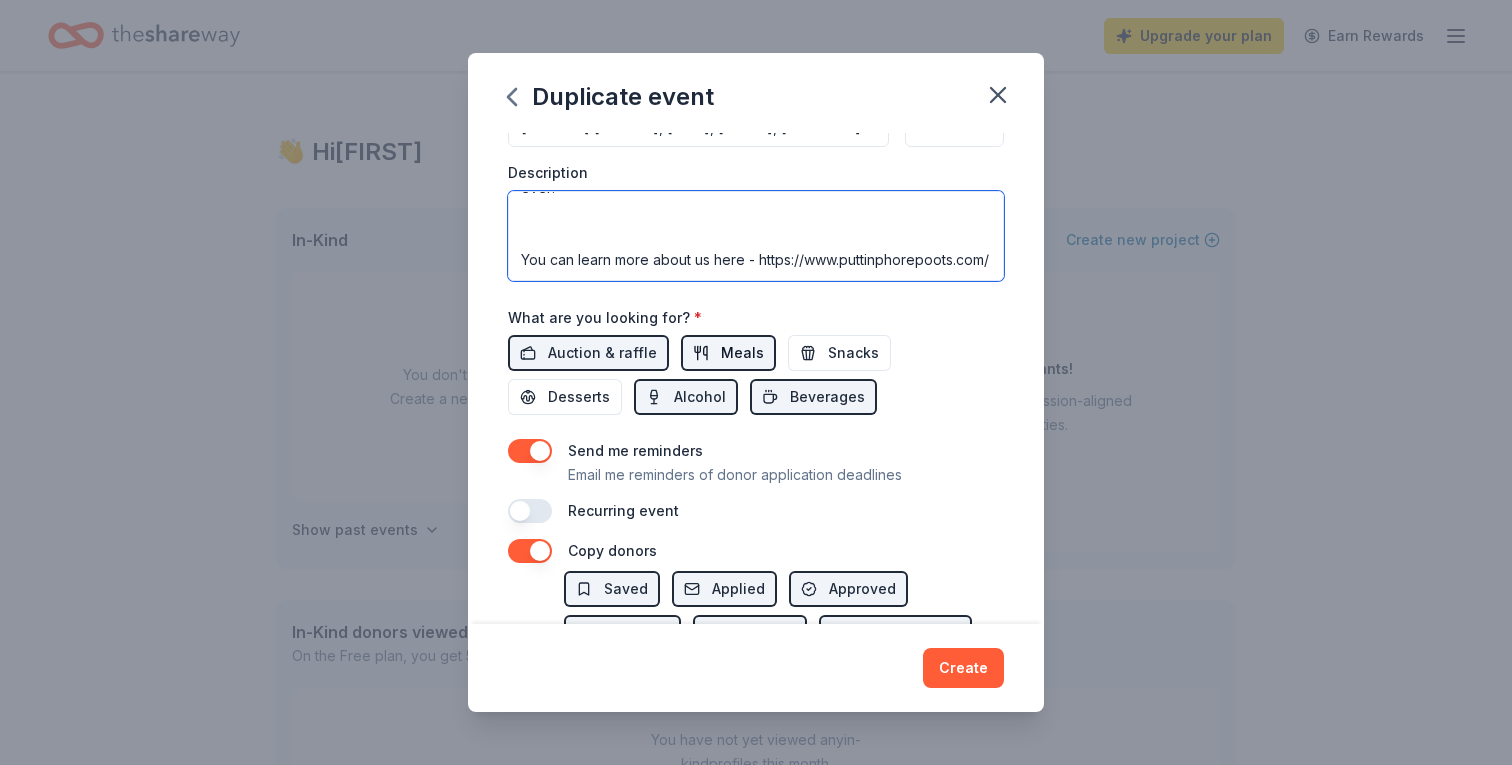 type on "A a local charity golf tournament called Puttin PHore Poots. The "PH" stands for Pulmonary Hypertension, a rare heart disease that we raise money for every year with a golf tournament and banquet in Edina Minnesota. The "Poots" is the nickname of [FIRST] [LAST], our friend, sister and daughter who has been living with this rare disease for 15+ years. Her amazing story is the inspiration for our efforts.
Pulmonary Hypertension is rare and chronic, and the Pulmonary Hypertension Association relies on donors and fundraisers like ours to generate funds and awareness to hopefully find a cure.
We've contacted you because this is the FINAL year of our event and we're looking for raffle prize donations to help make this our best year ever!
You can learn more about us here - https://www.puttinphorepoots.com/" 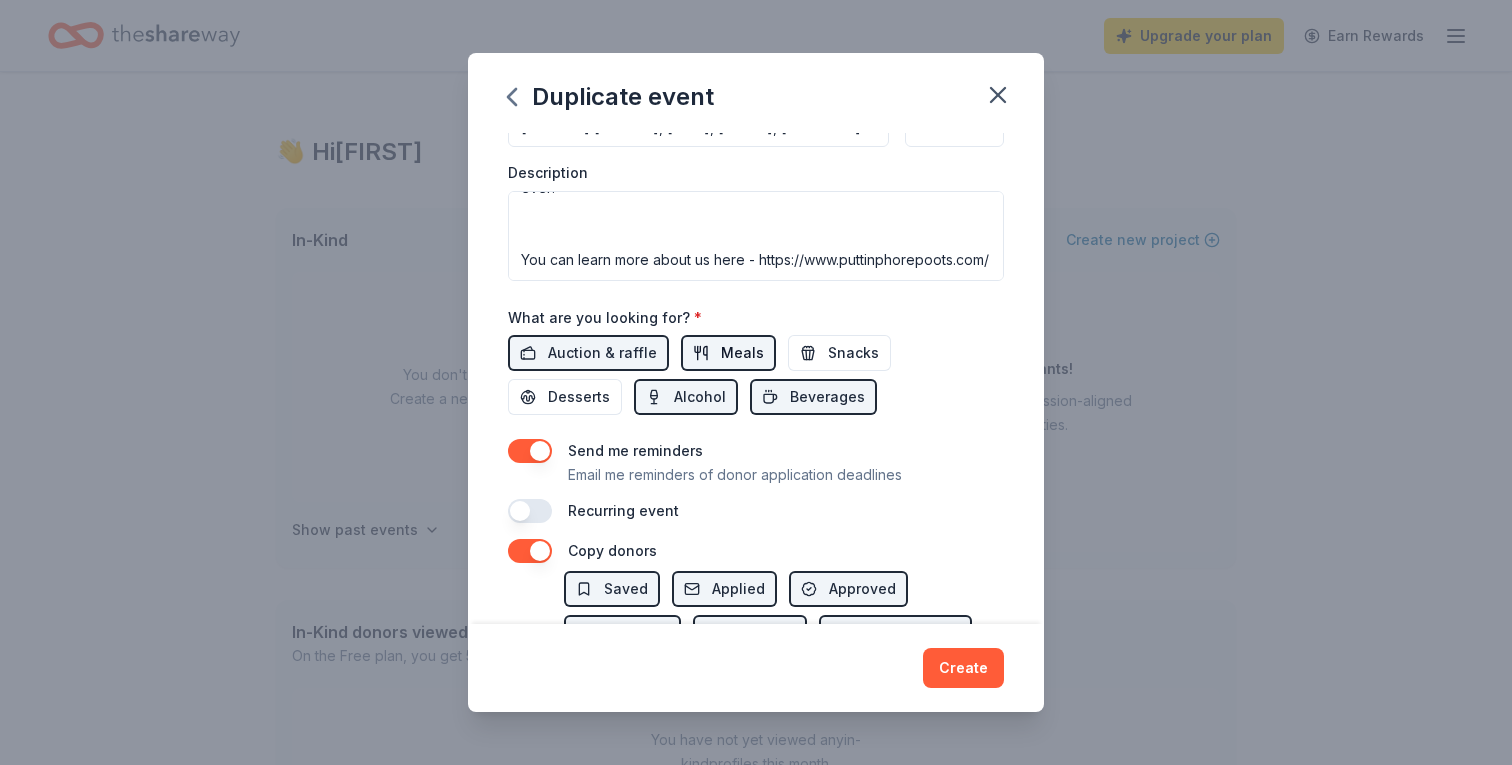 click on "Meals" at bounding box center [742, 353] 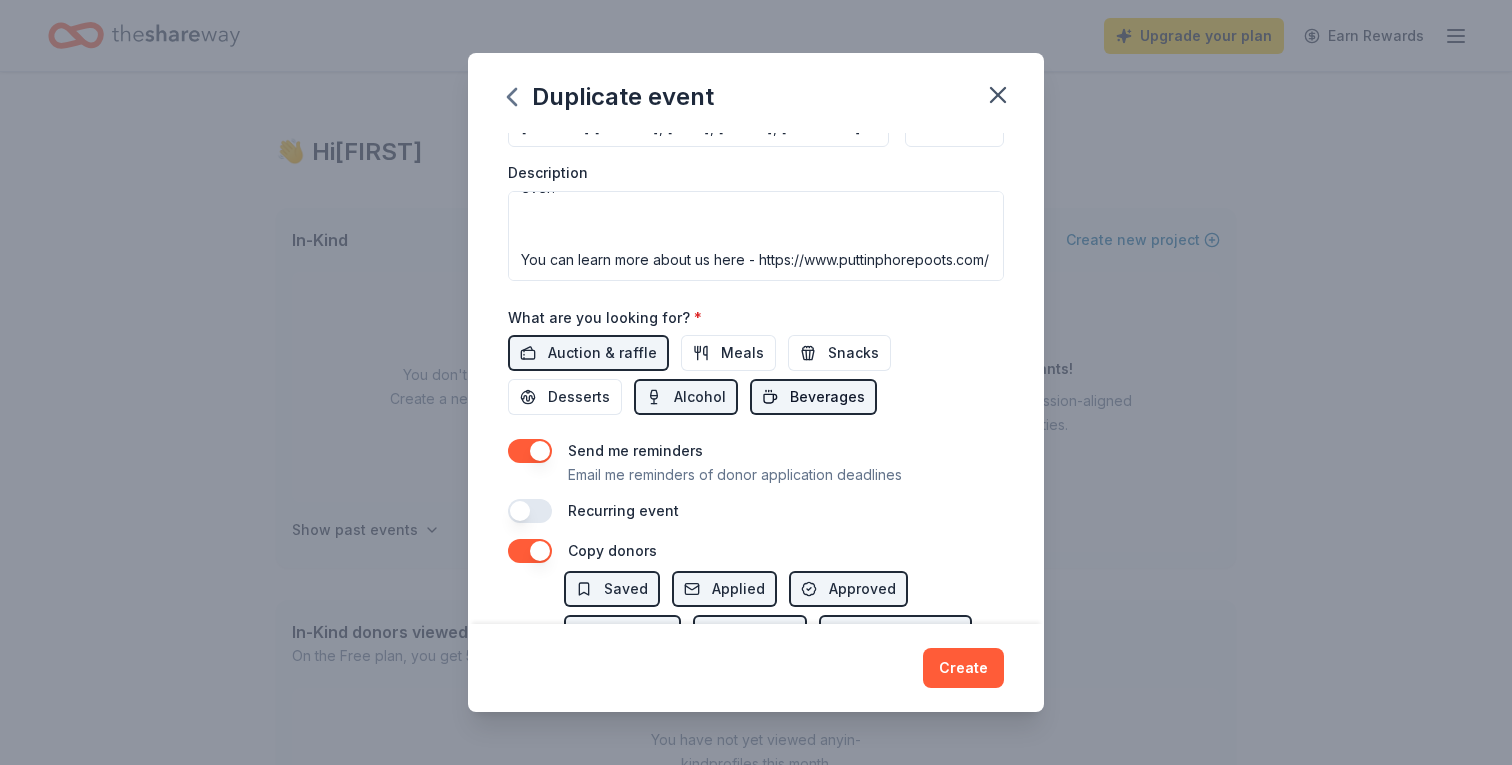 click on "Beverages" at bounding box center (827, 397) 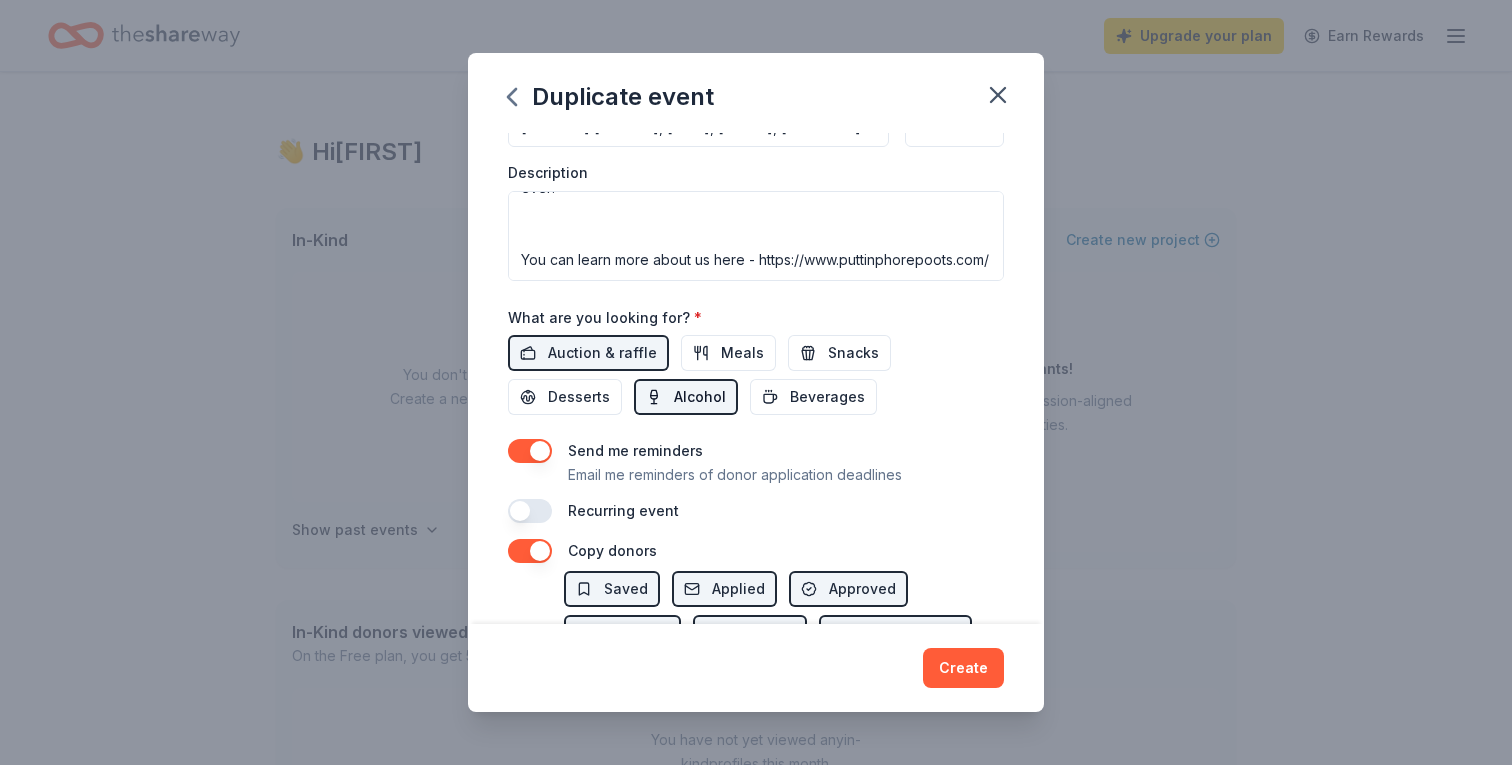 click on "Alcohol" at bounding box center (700, 397) 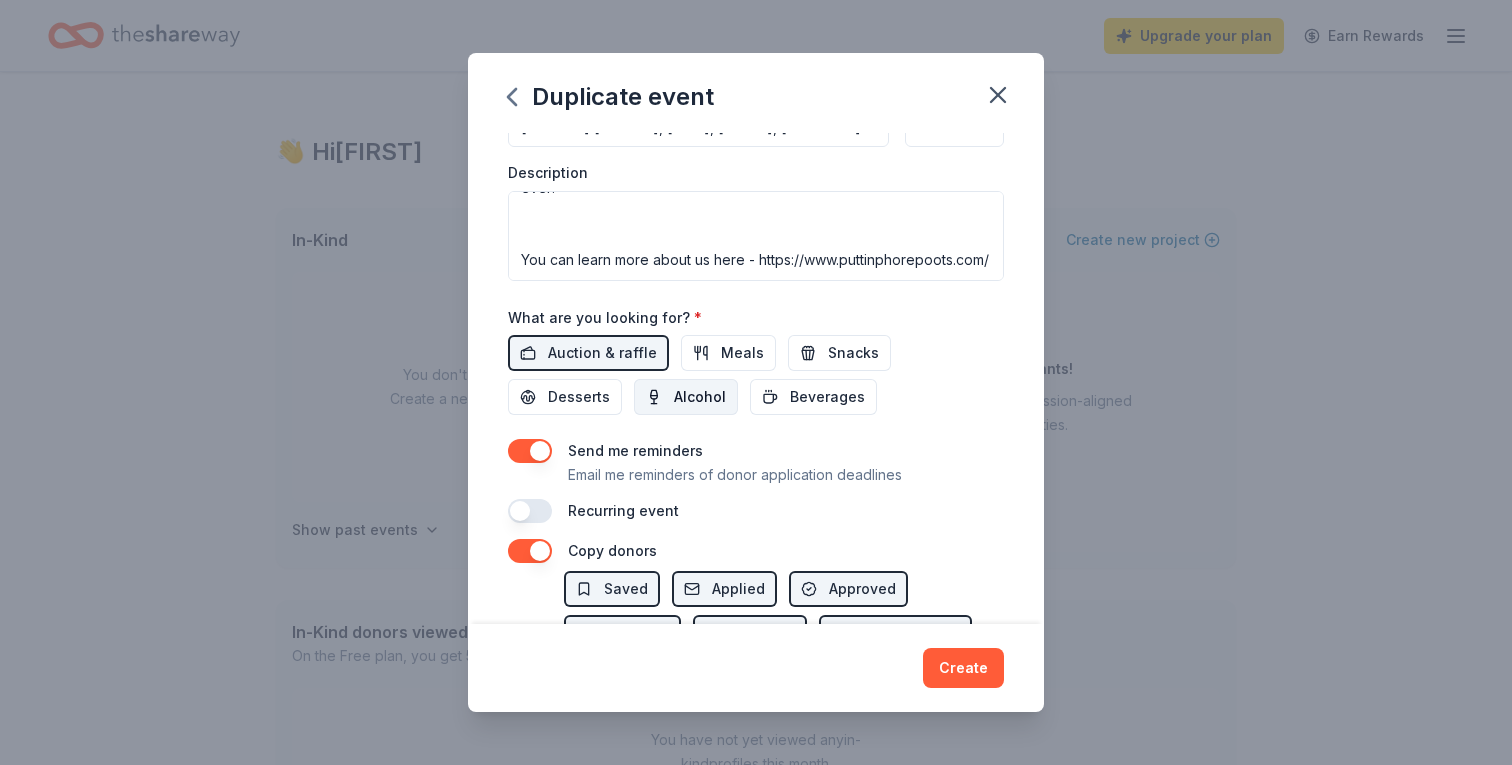 click on "Alcohol" at bounding box center (700, 397) 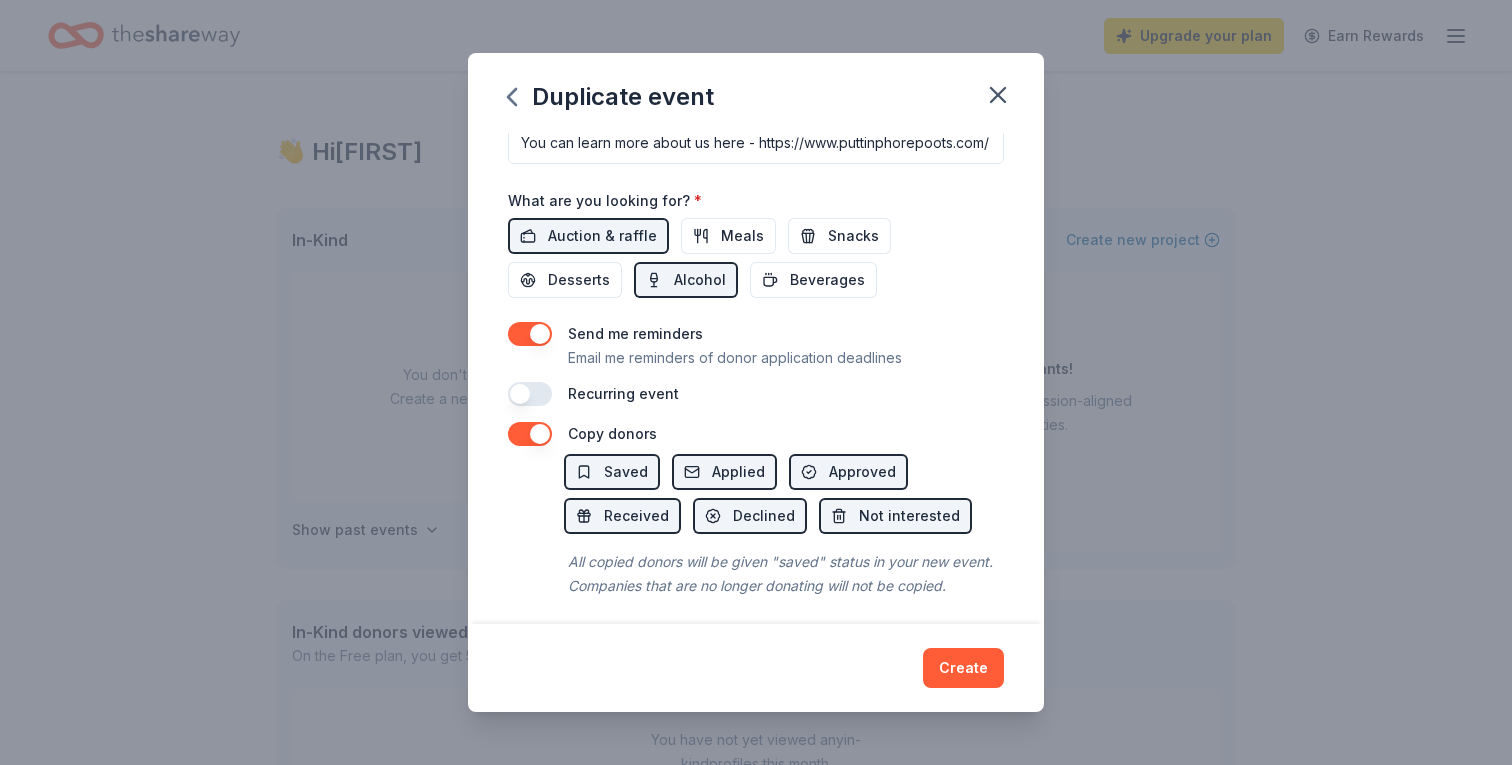 scroll, scrollTop: 664, scrollLeft: 0, axis: vertical 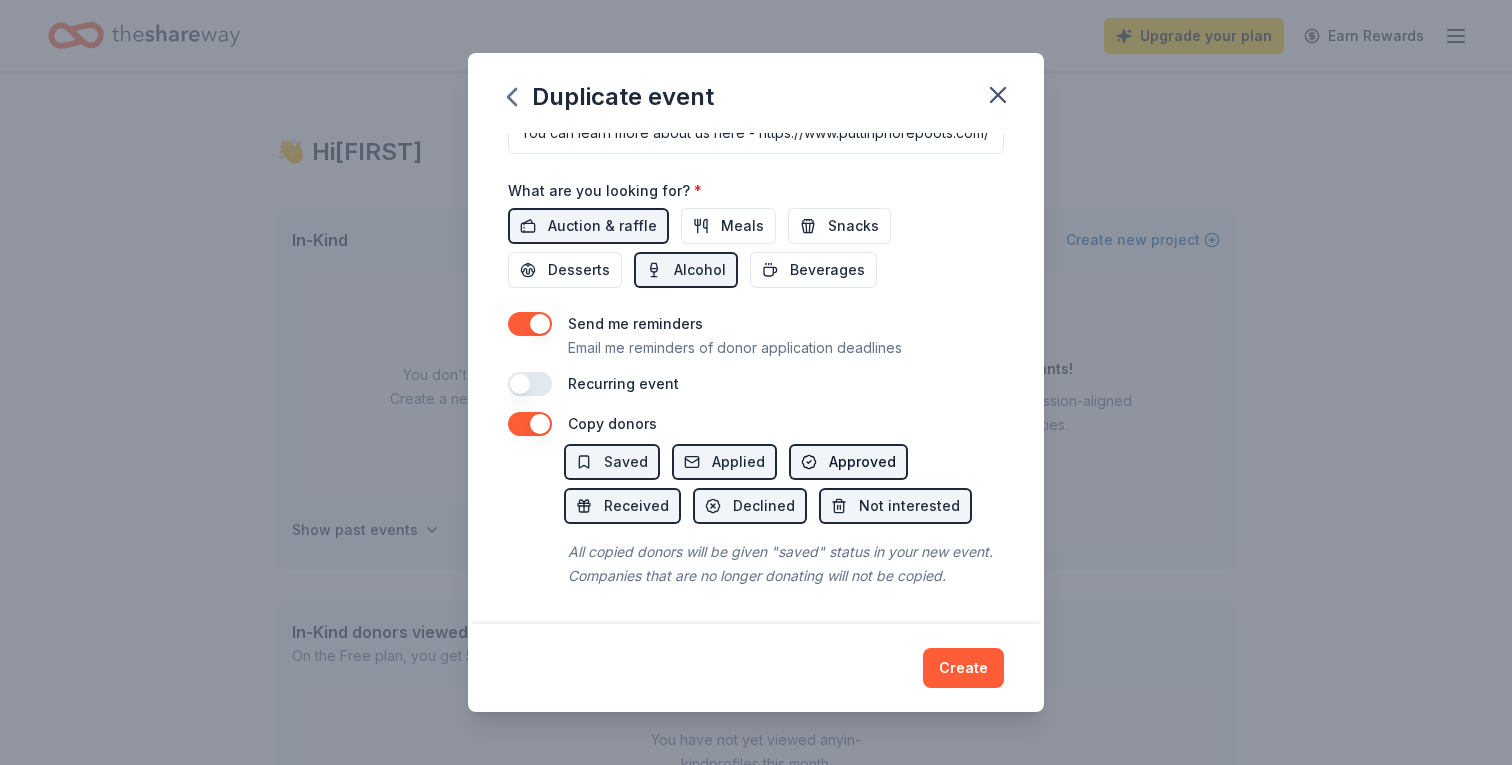 click on "Approved" at bounding box center [862, 462] 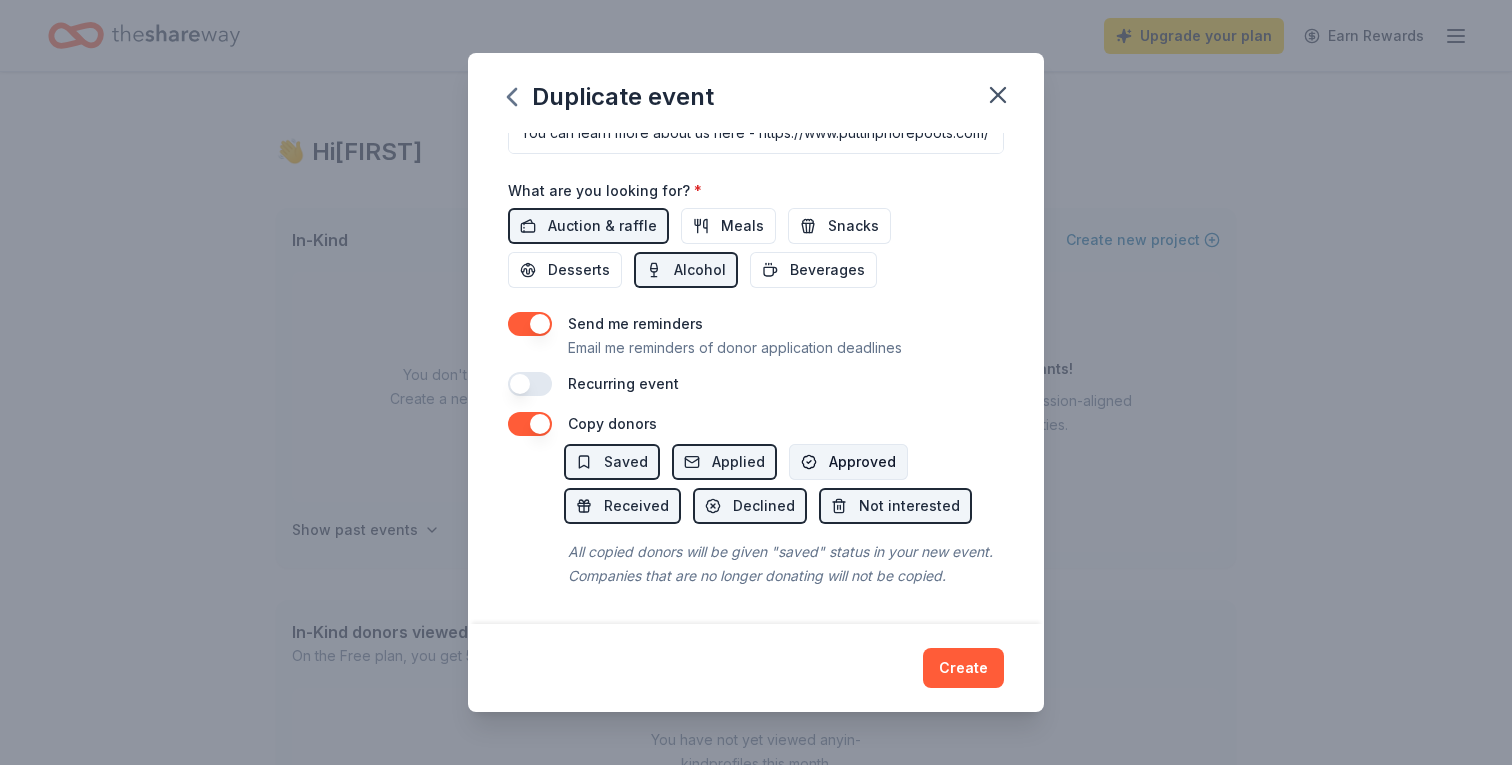 click on "Approved" at bounding box center (848, 462) 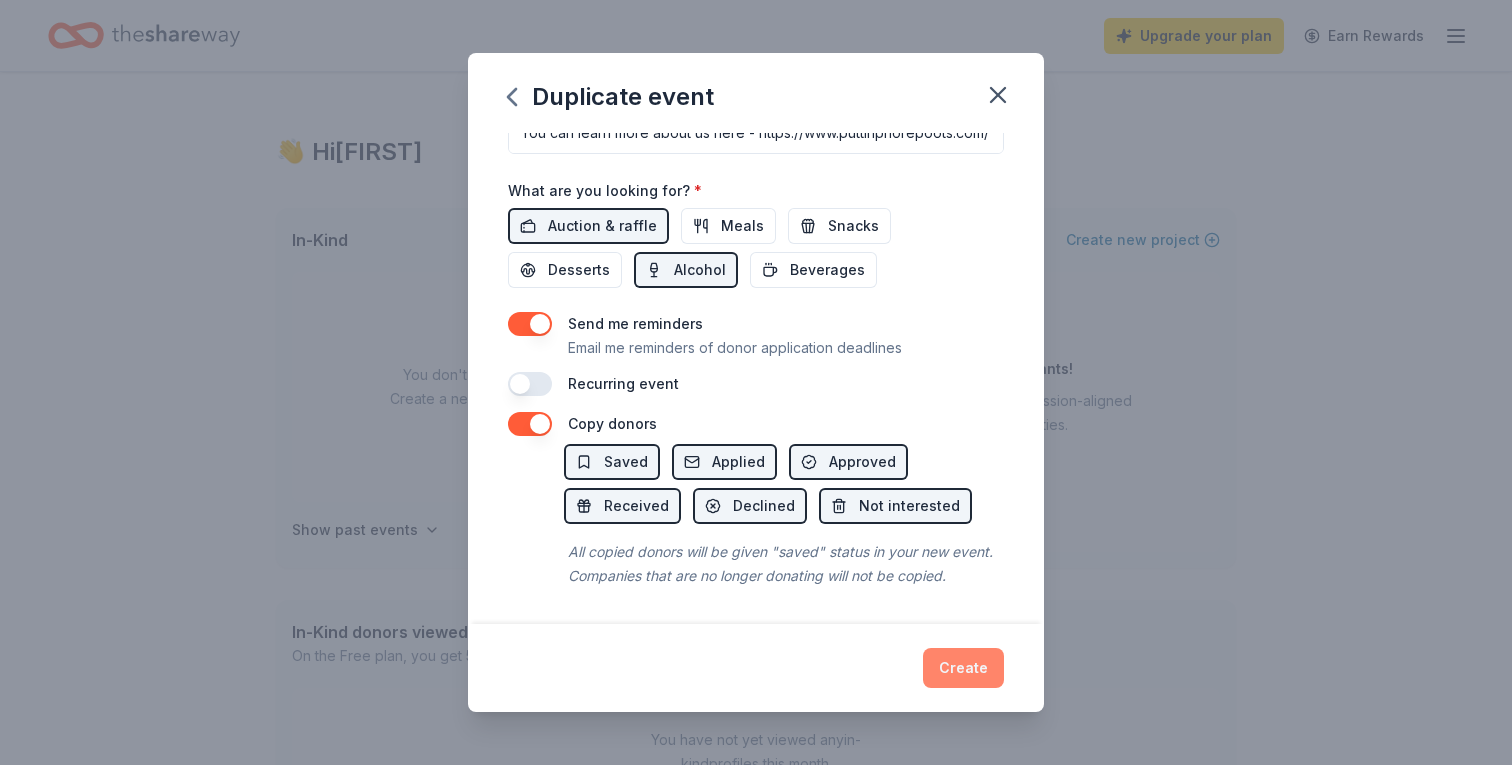 click on "Create" at bounding box center (963, 668) 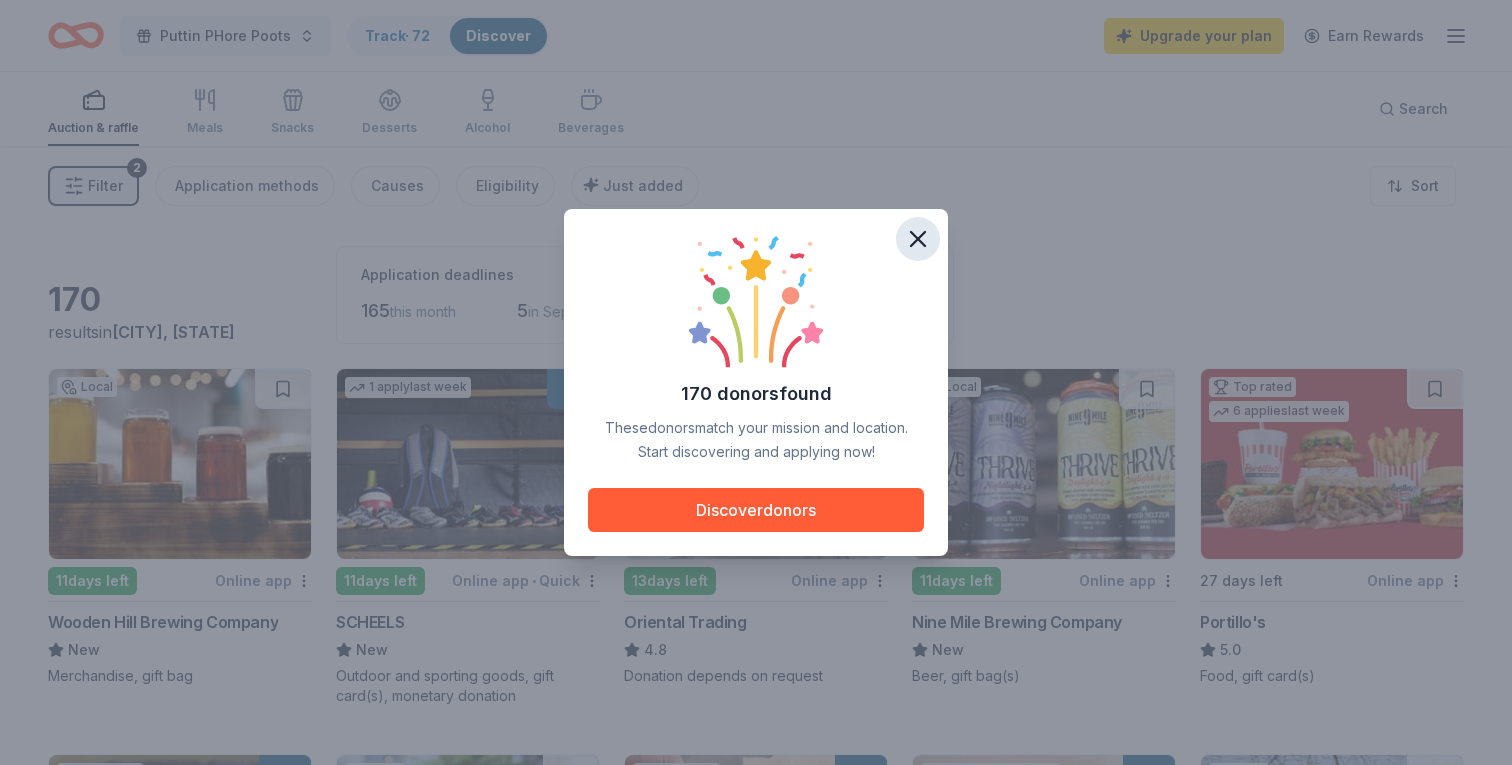 click 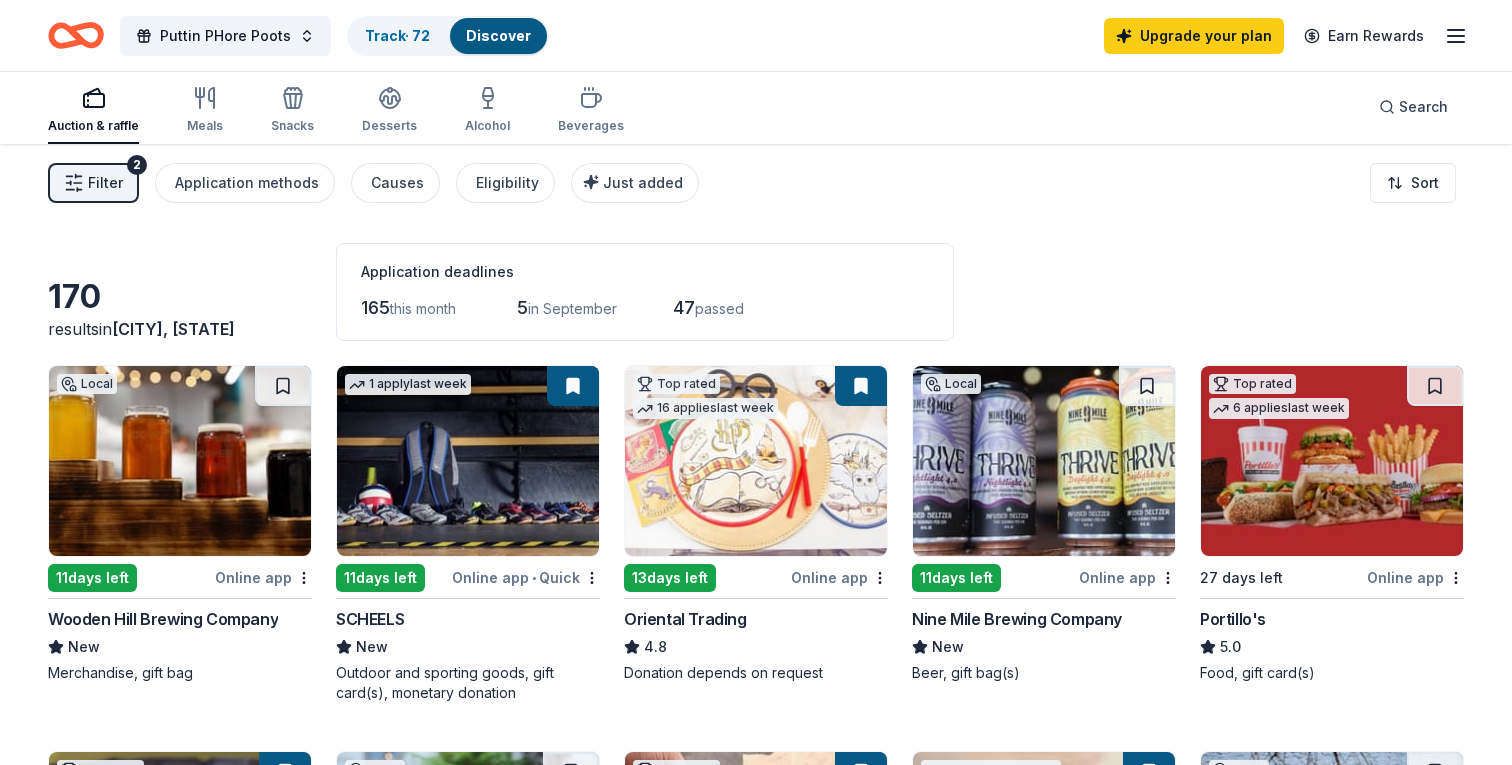 scroll, scrollTop: 0, scrollLeft: 0, axis: both 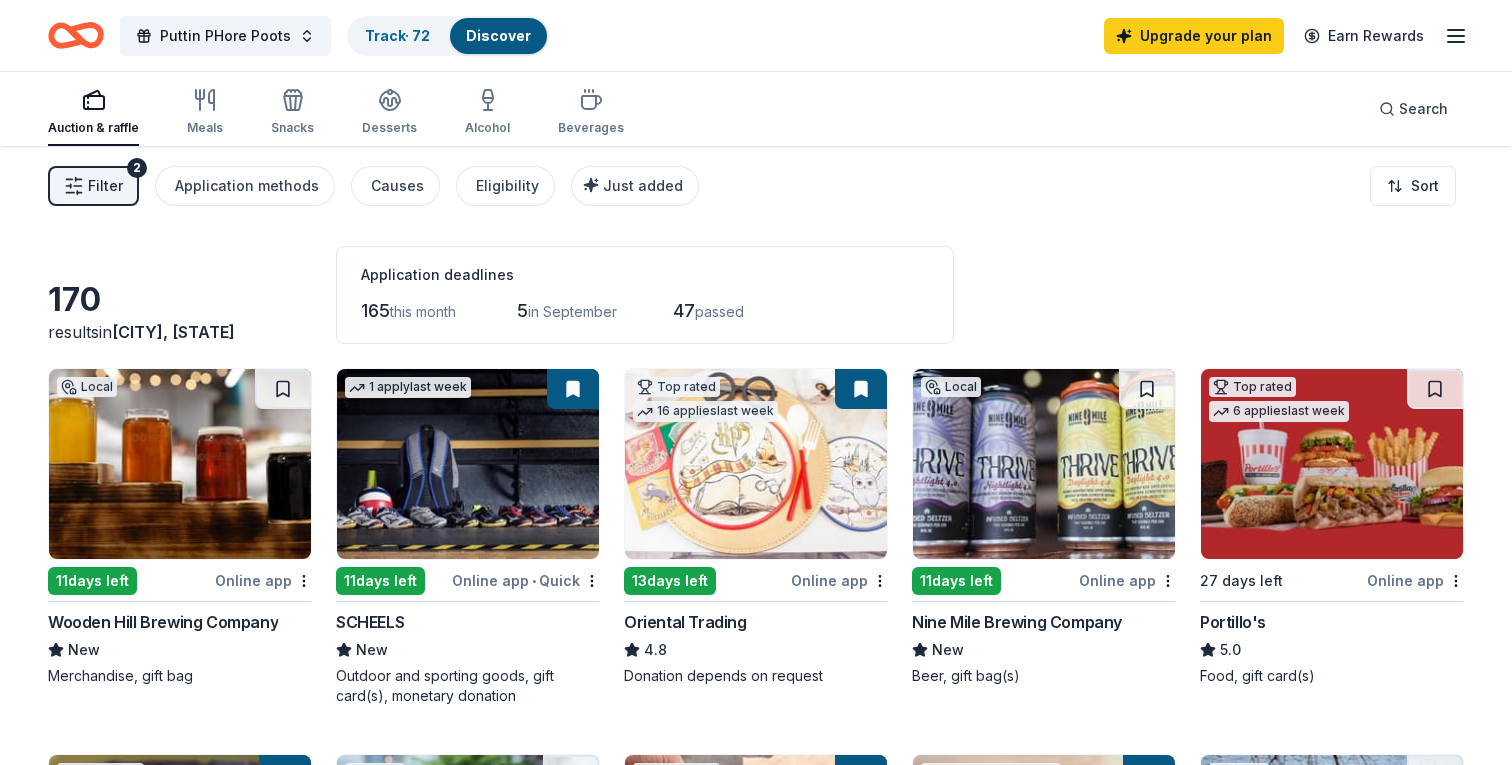 click 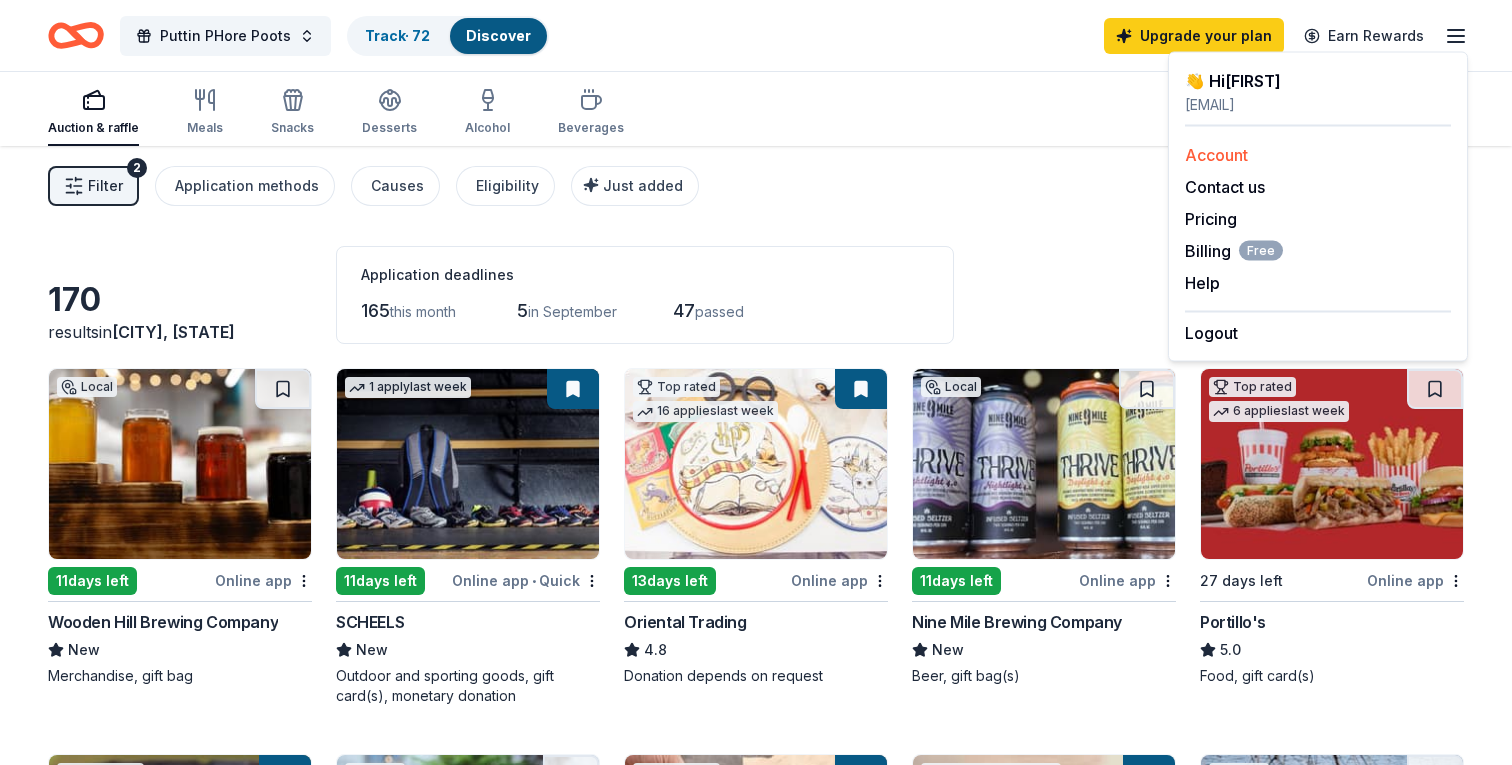 click on "Account" at bounding box center [1216, 155] 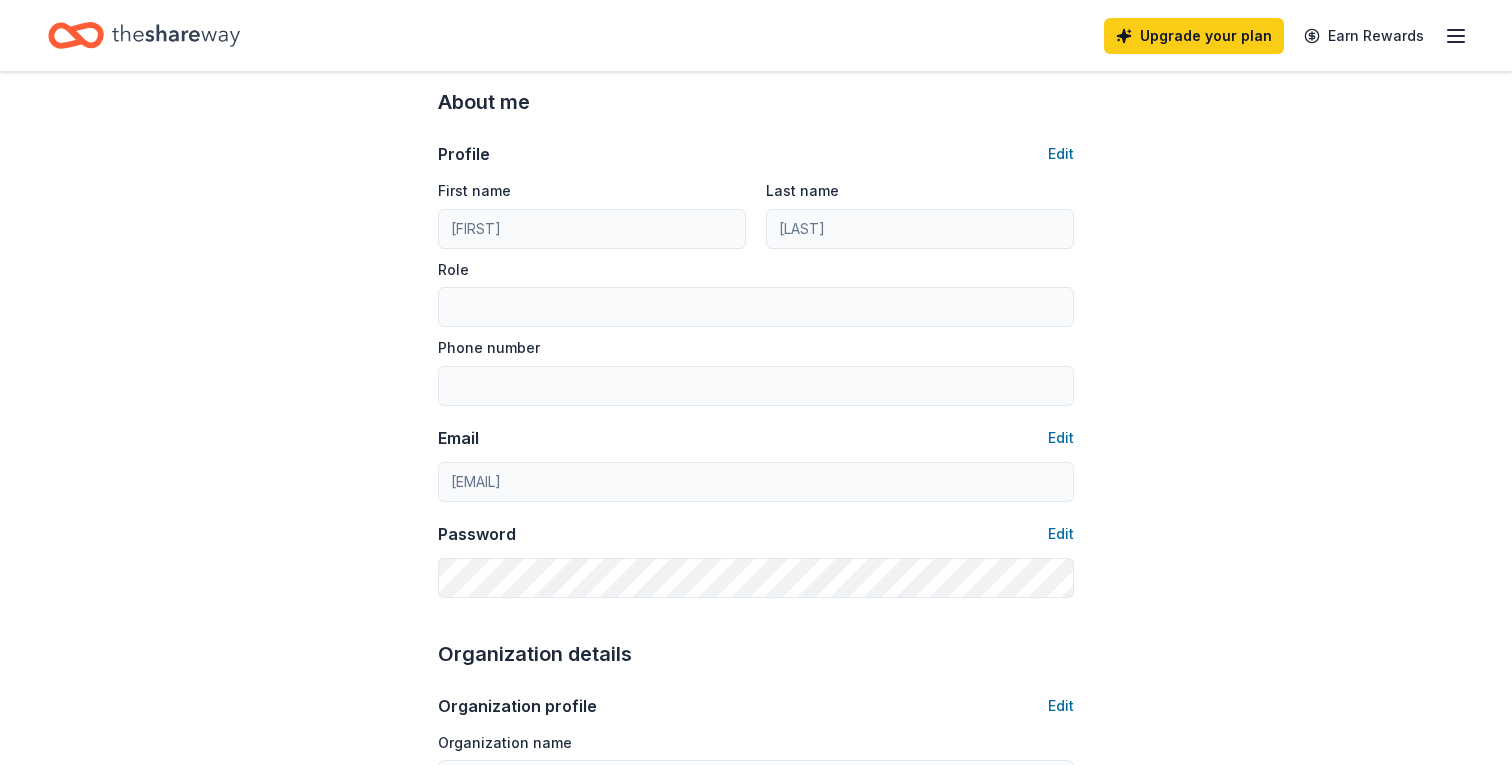 scroll, scrollTop: 161, scrollLeft: 0, axis: vertical 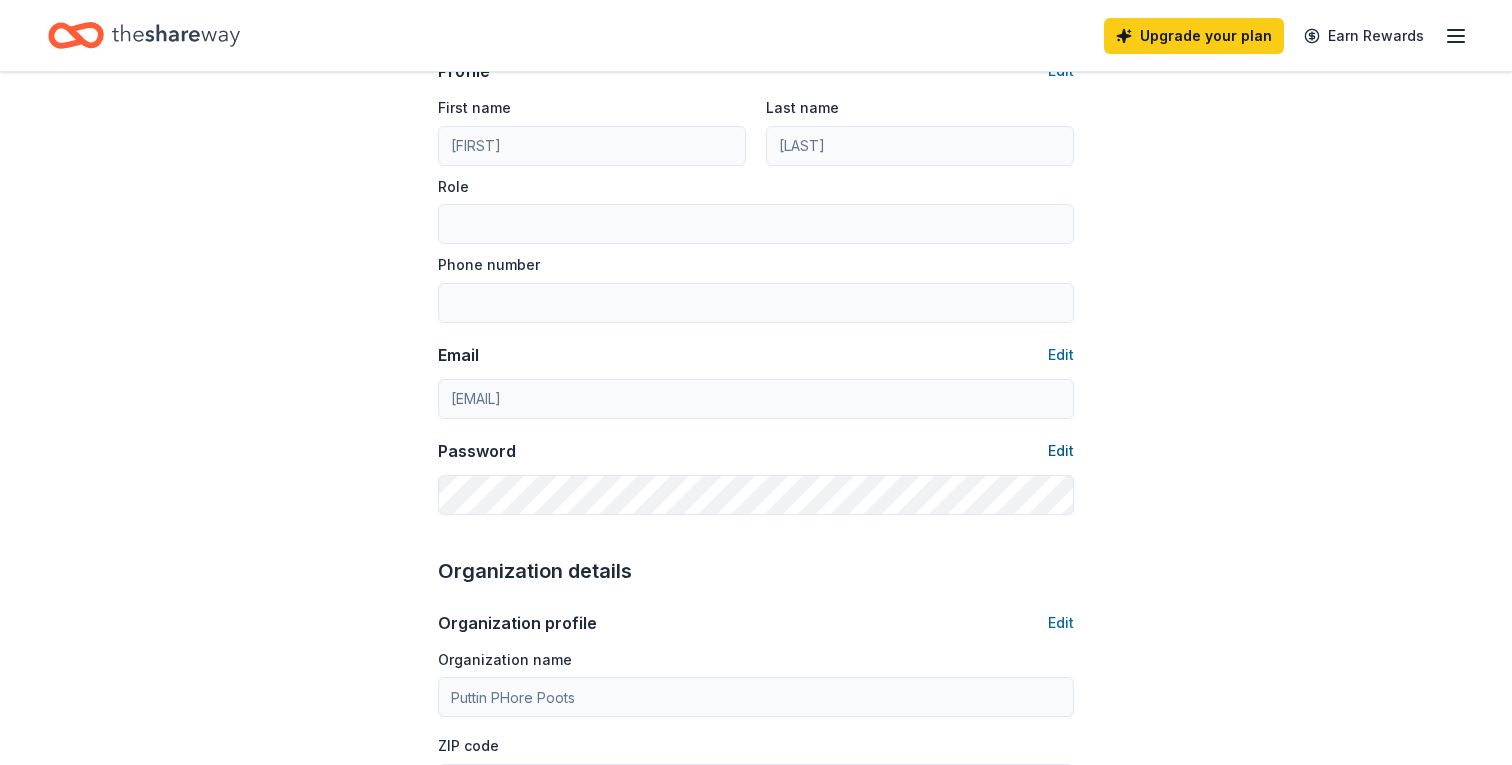 click on "Edit" at bounding box center (1061, 451) 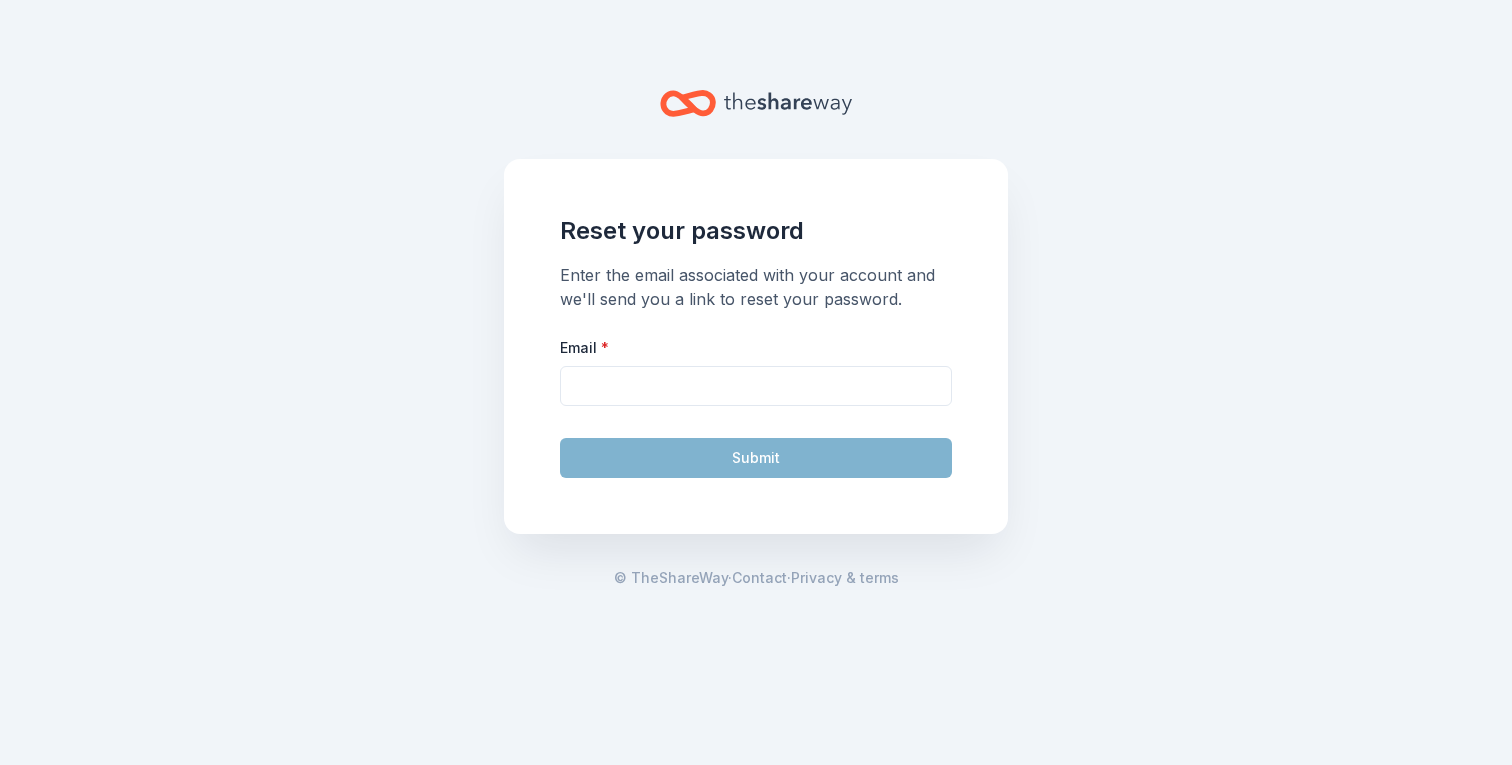 click on "Reset your password Enter the email associated with your account and we'll send you a link to reset your password. Email * Submit © TheShareWay · Contact · Privacy & terms" at bounding box center (756, 382) 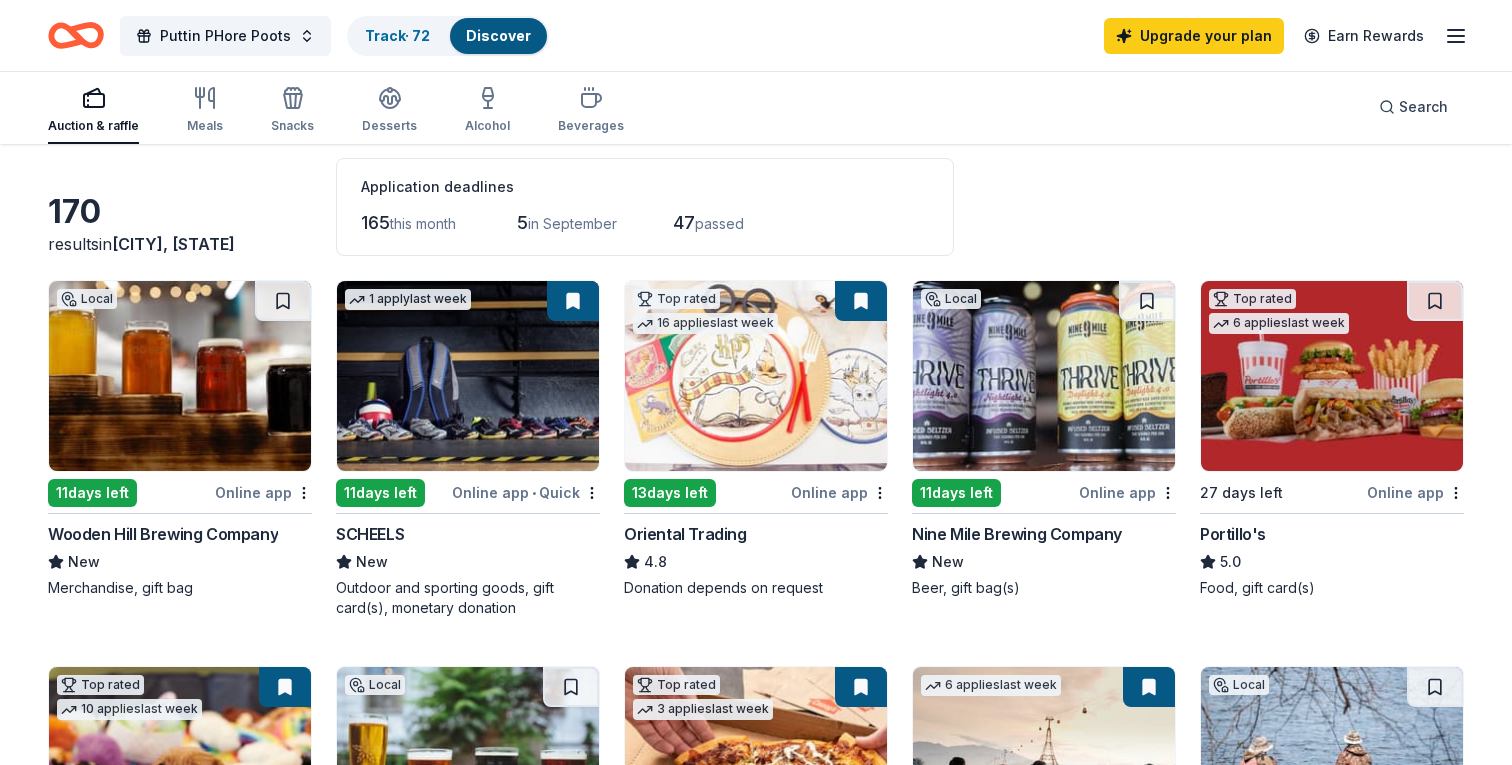 scroll, scrollTop: 0, scrollLeft: 0, axis: both 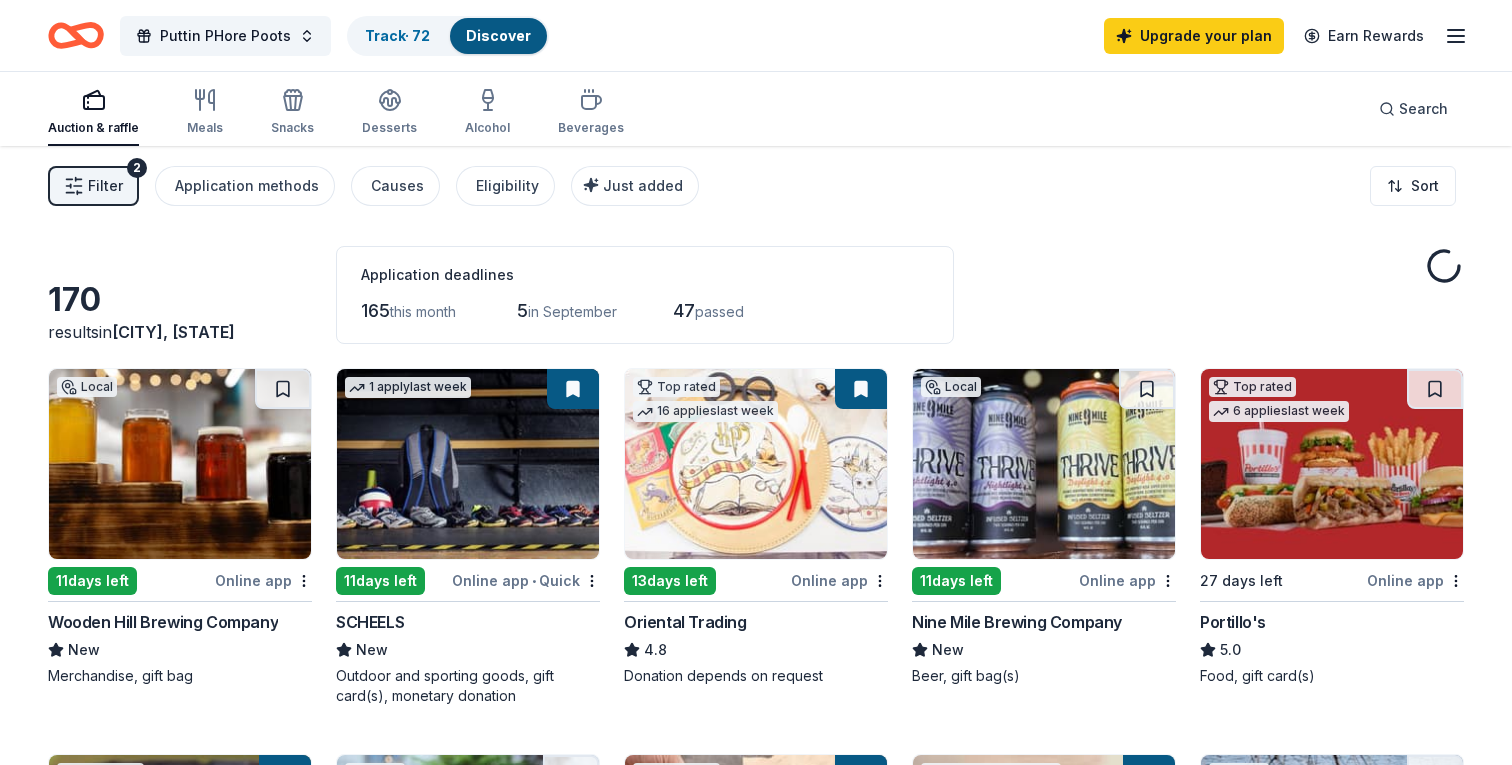 click 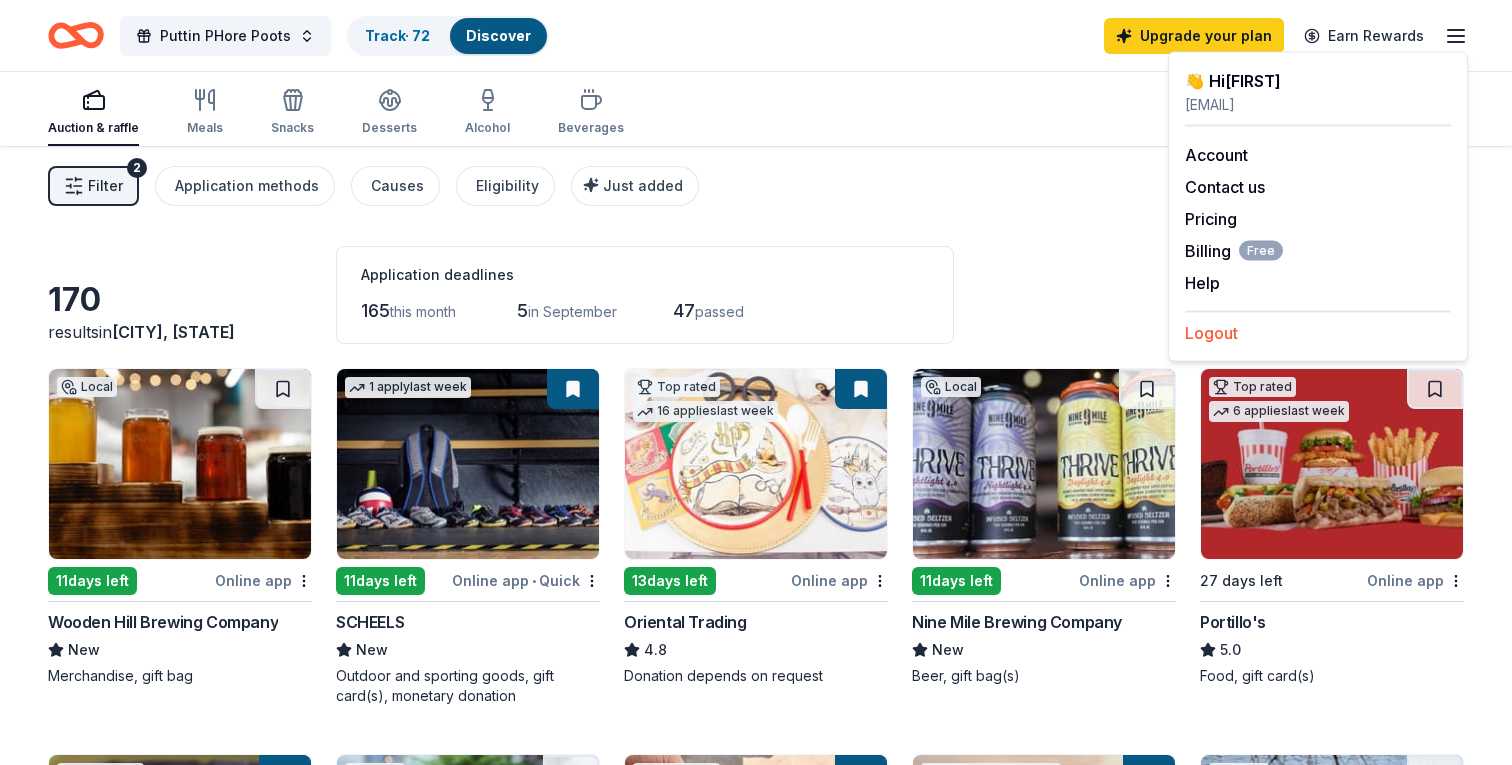 click on "Logout" at bounding box center (1211, 333) 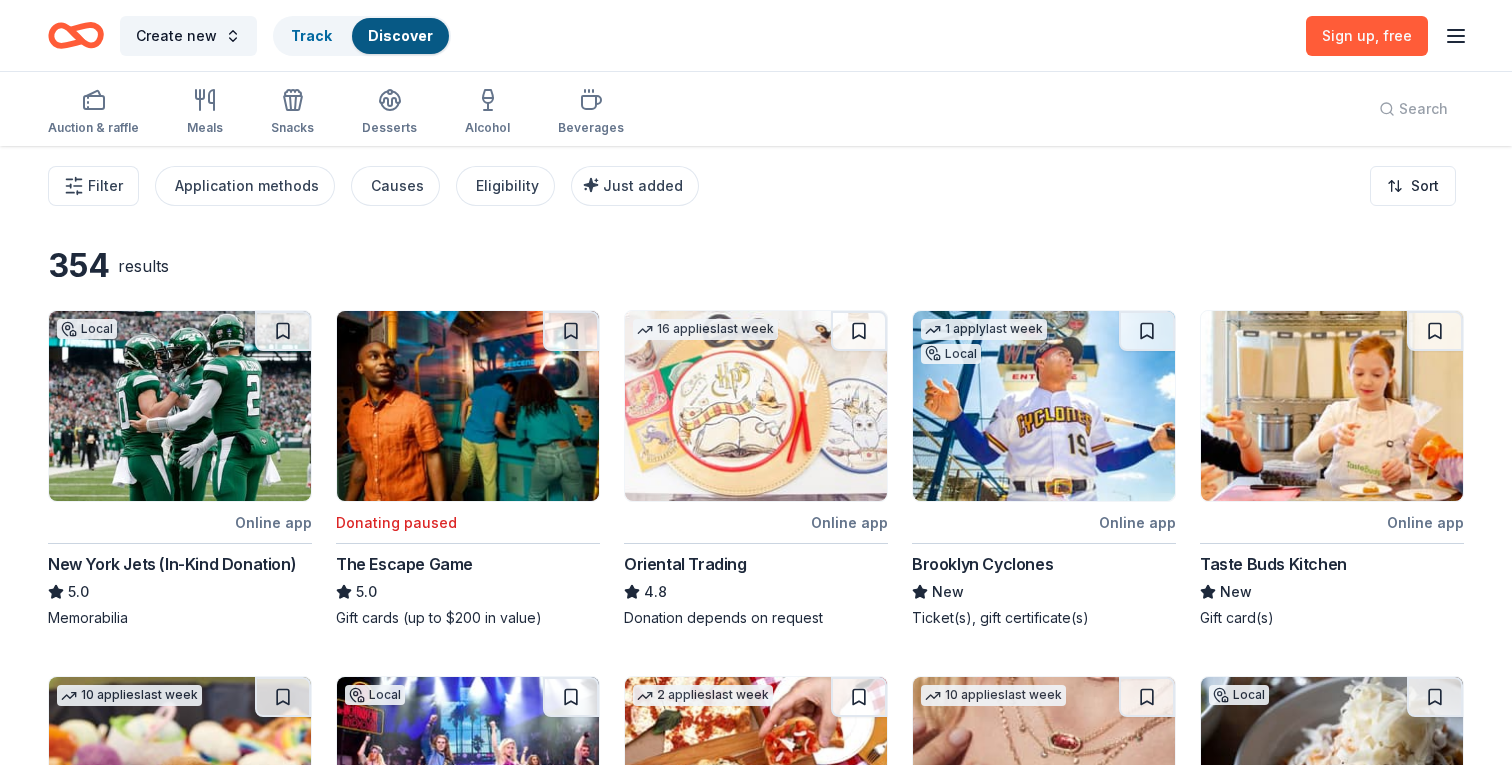 click 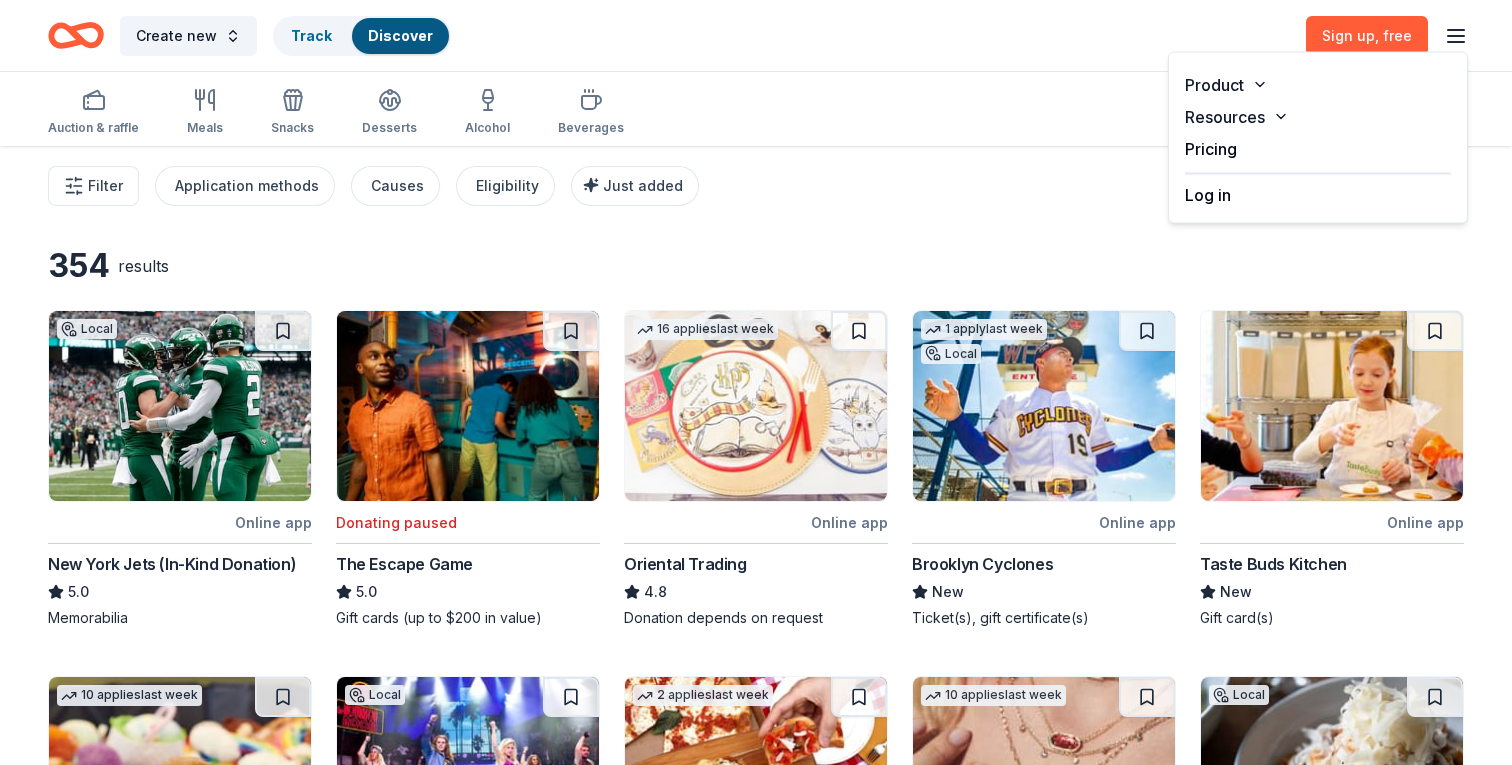click on "Log in" at bounding box center (1208, 195) 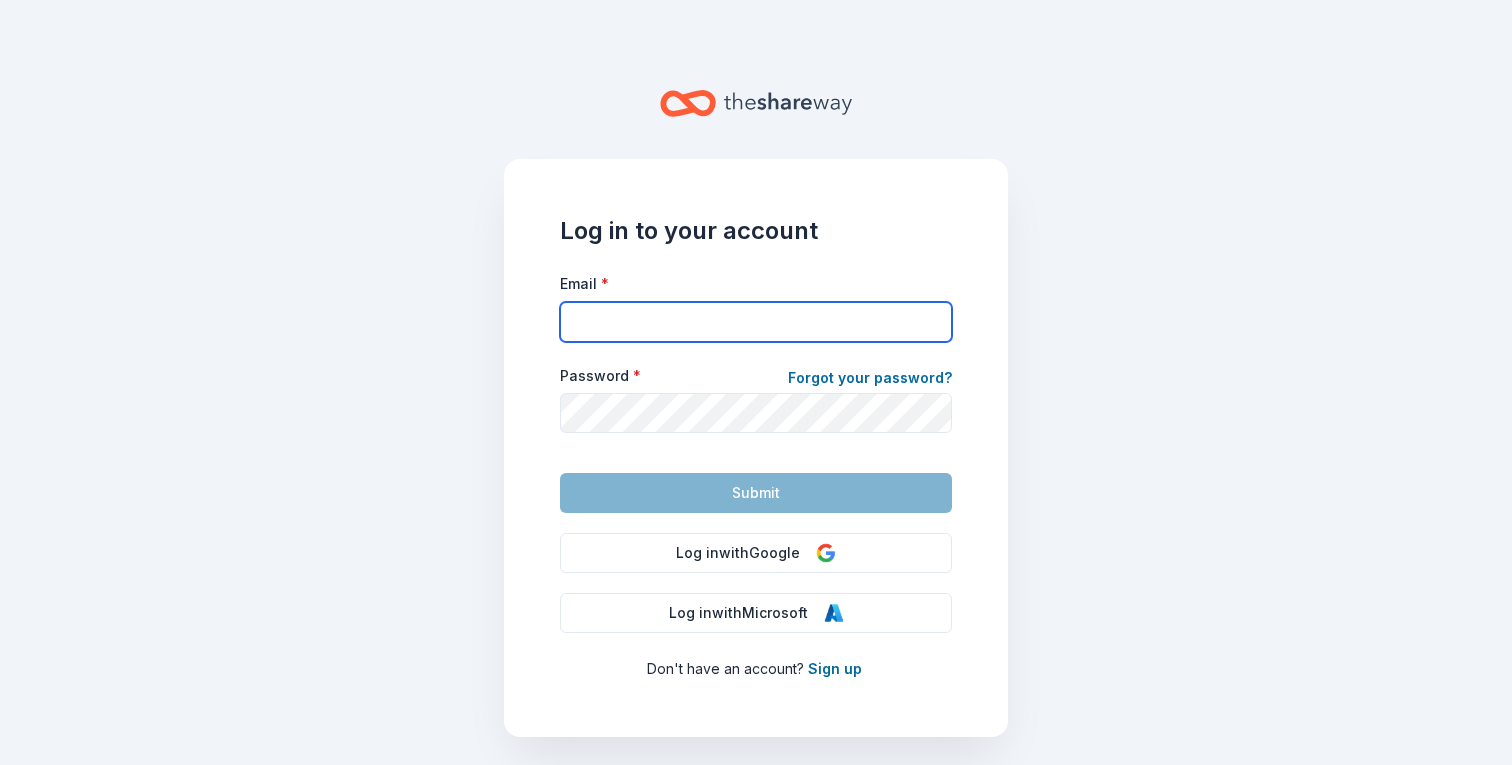 type on "[EMAIL]" 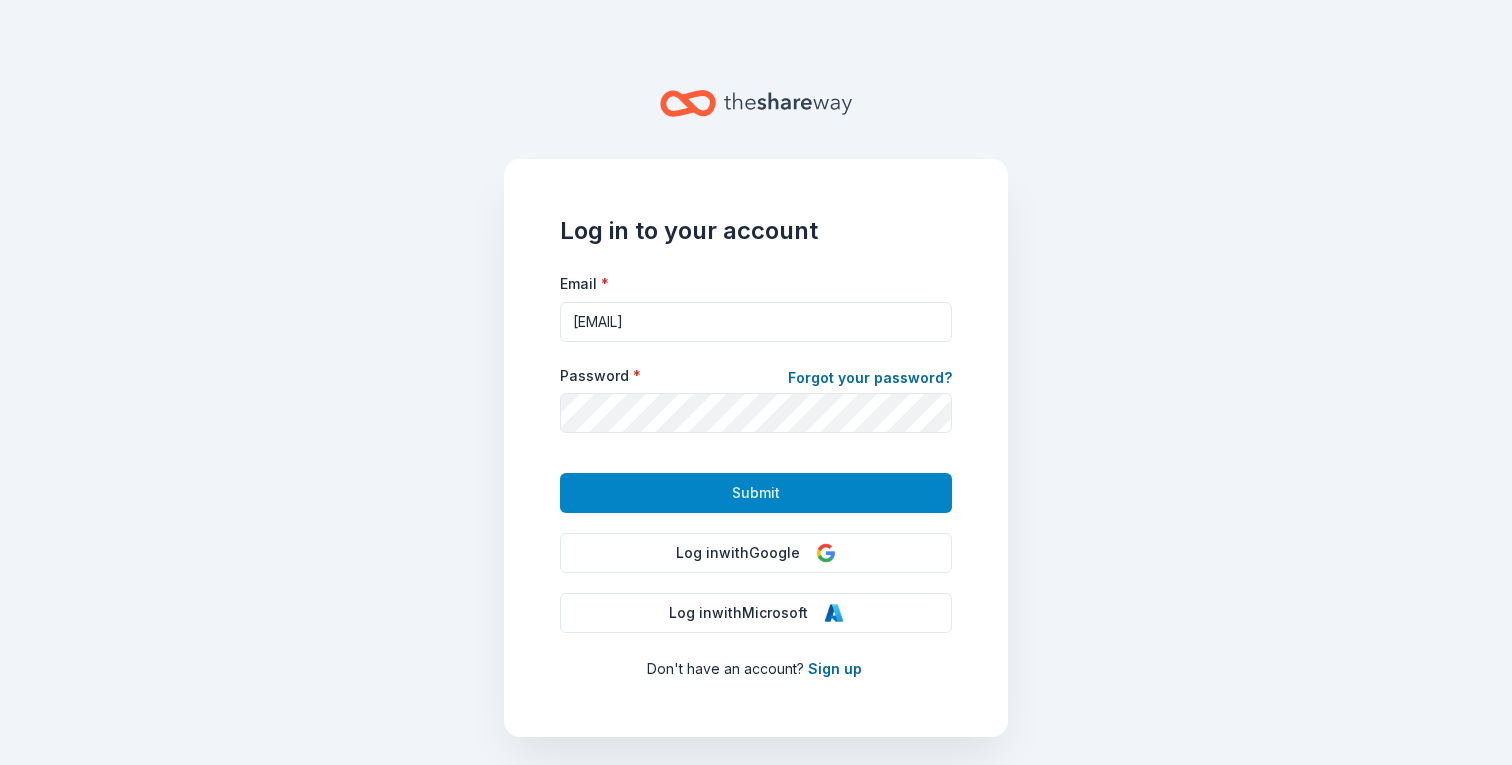 click on "Submit" at bounding box center (756, 493) 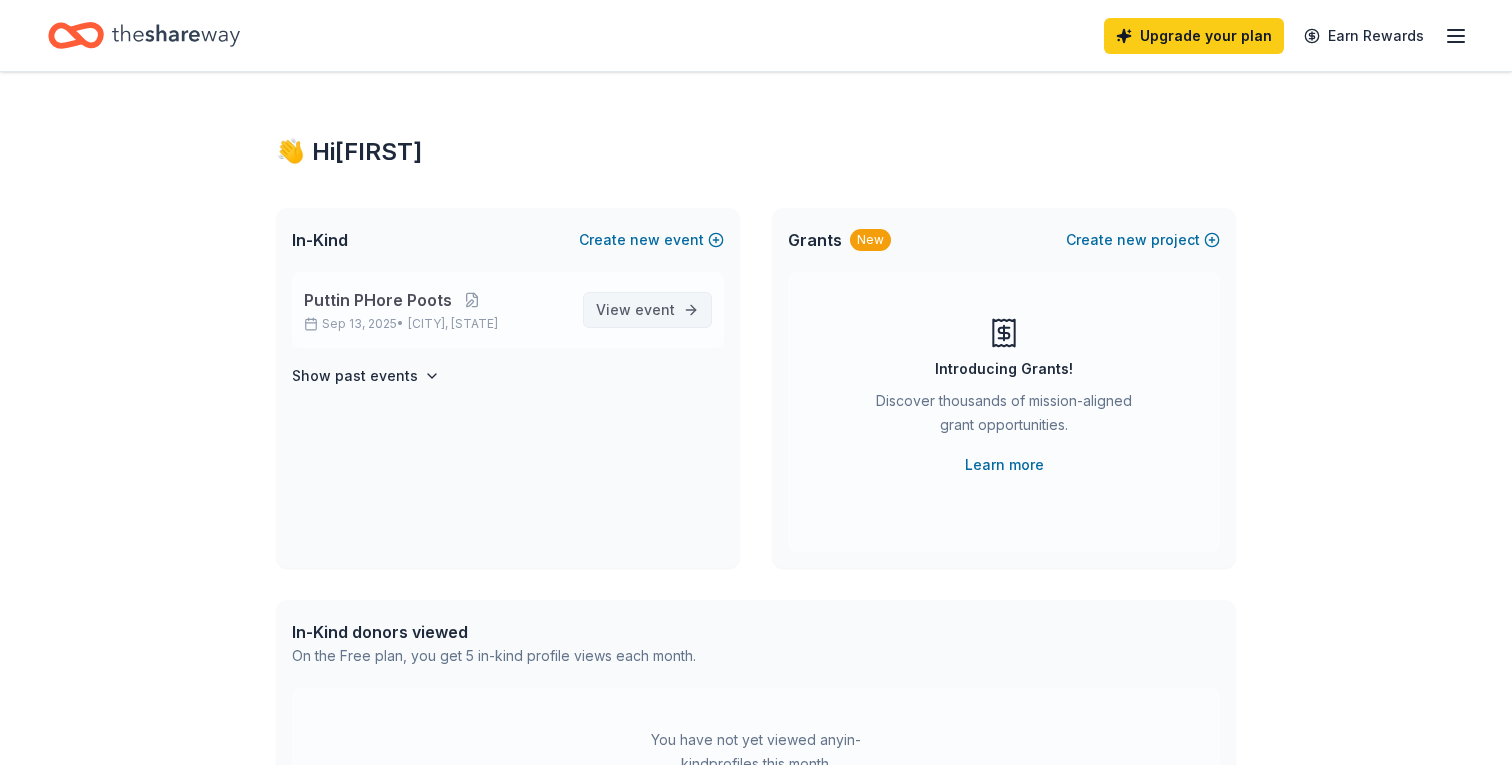 click on "event" at bounding box center [655, 309] 